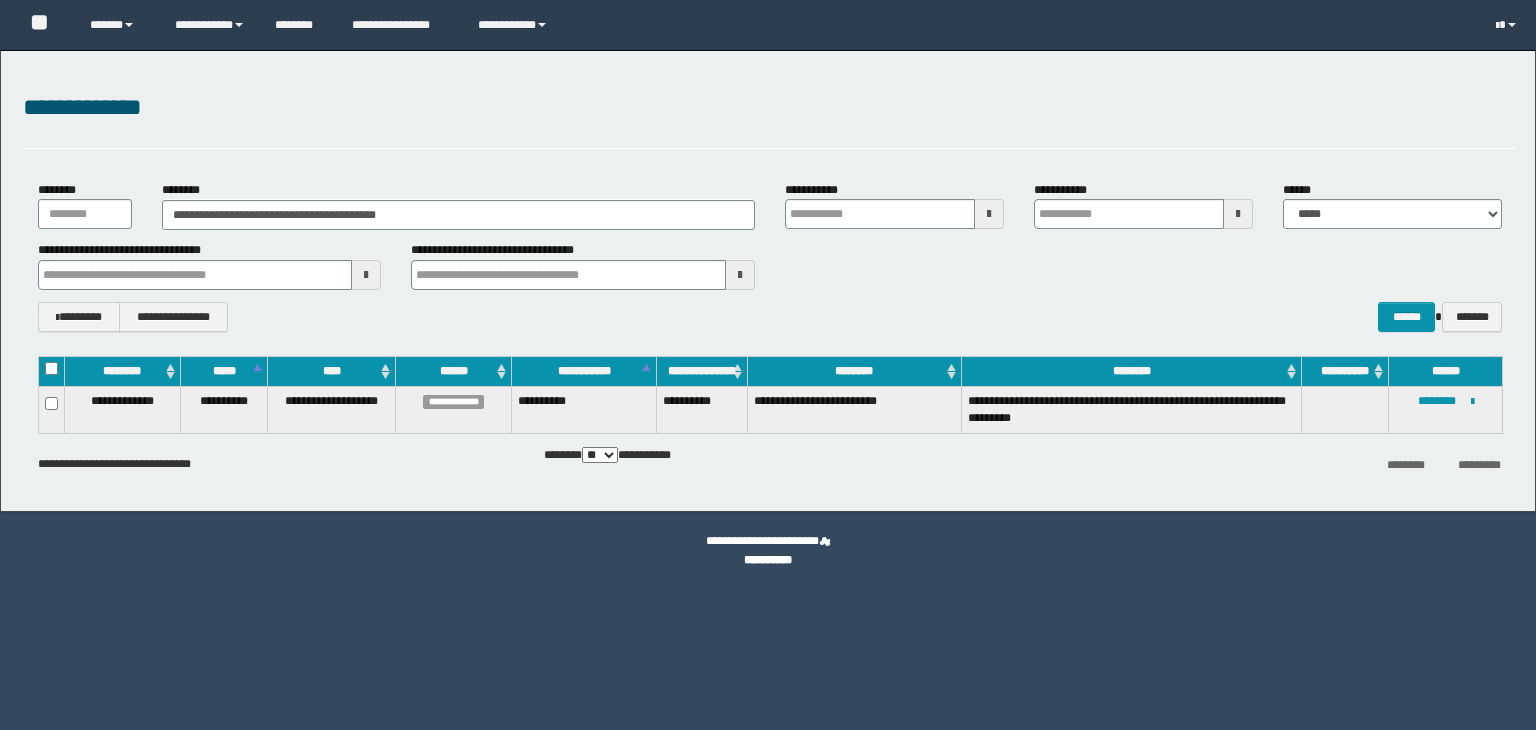 scroll, scrollTop: 0, scrollLeft: 0, axis: both 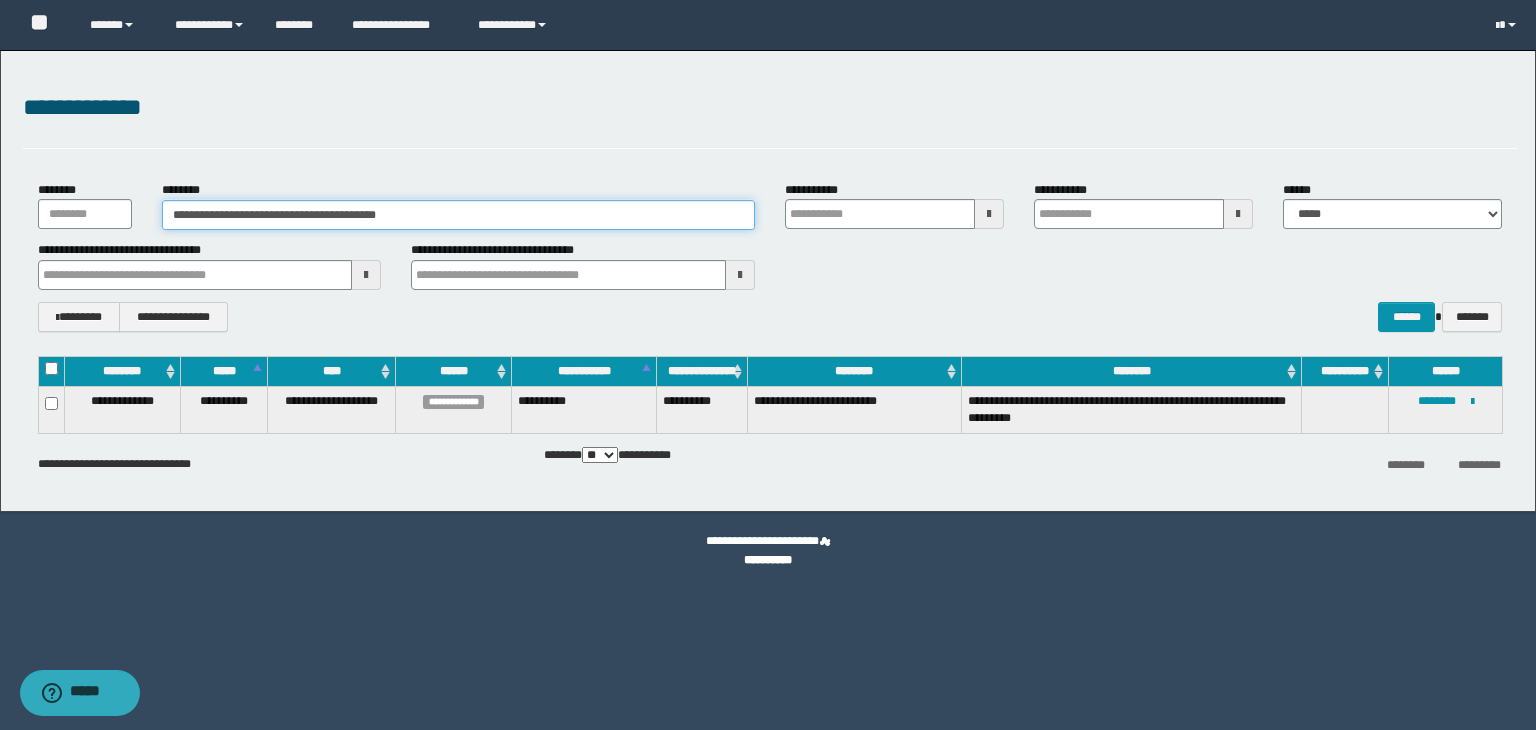 drag, startPoint x: 453, startPoint y: 209, endPoint x: 37, endPoint y: 160, distance: 418.8759 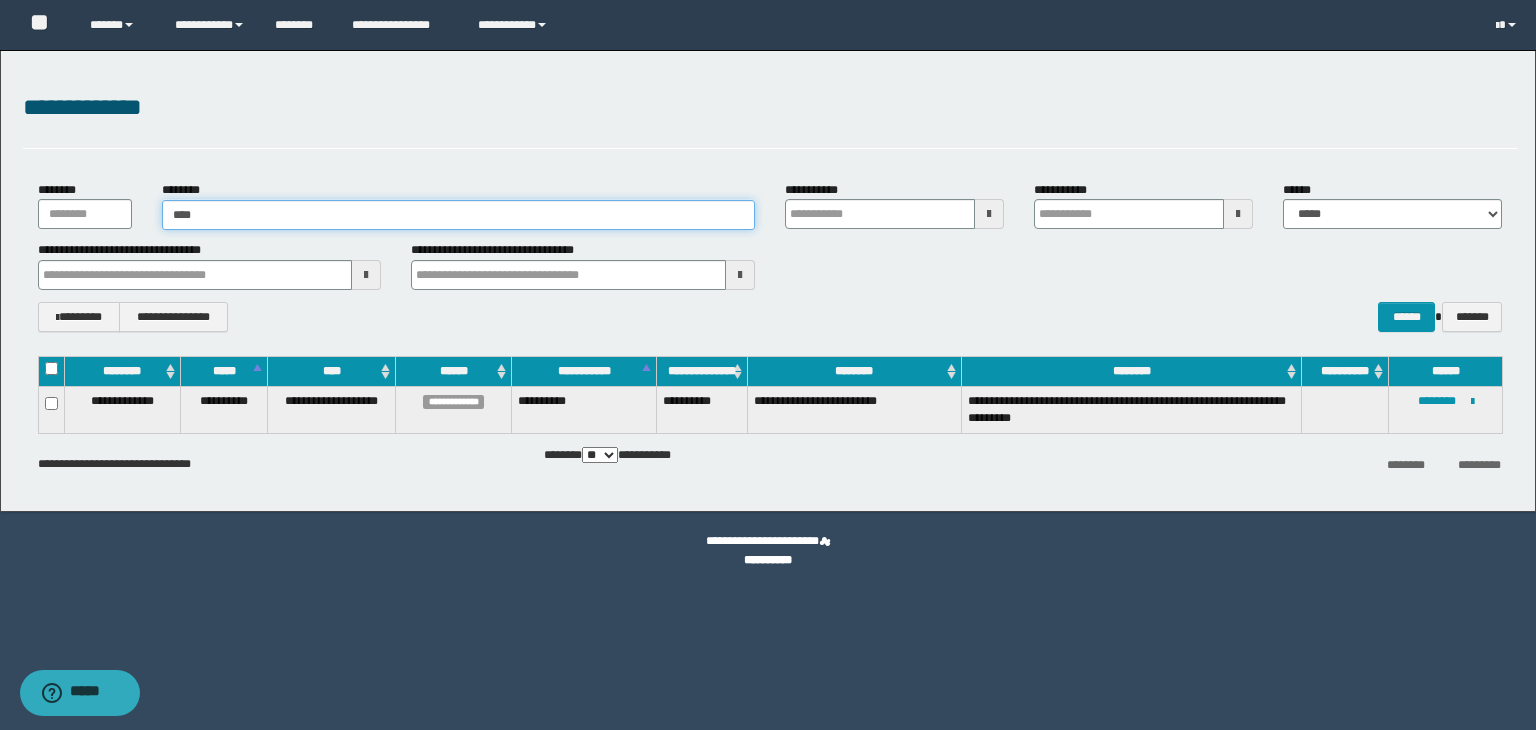 type on "*****" 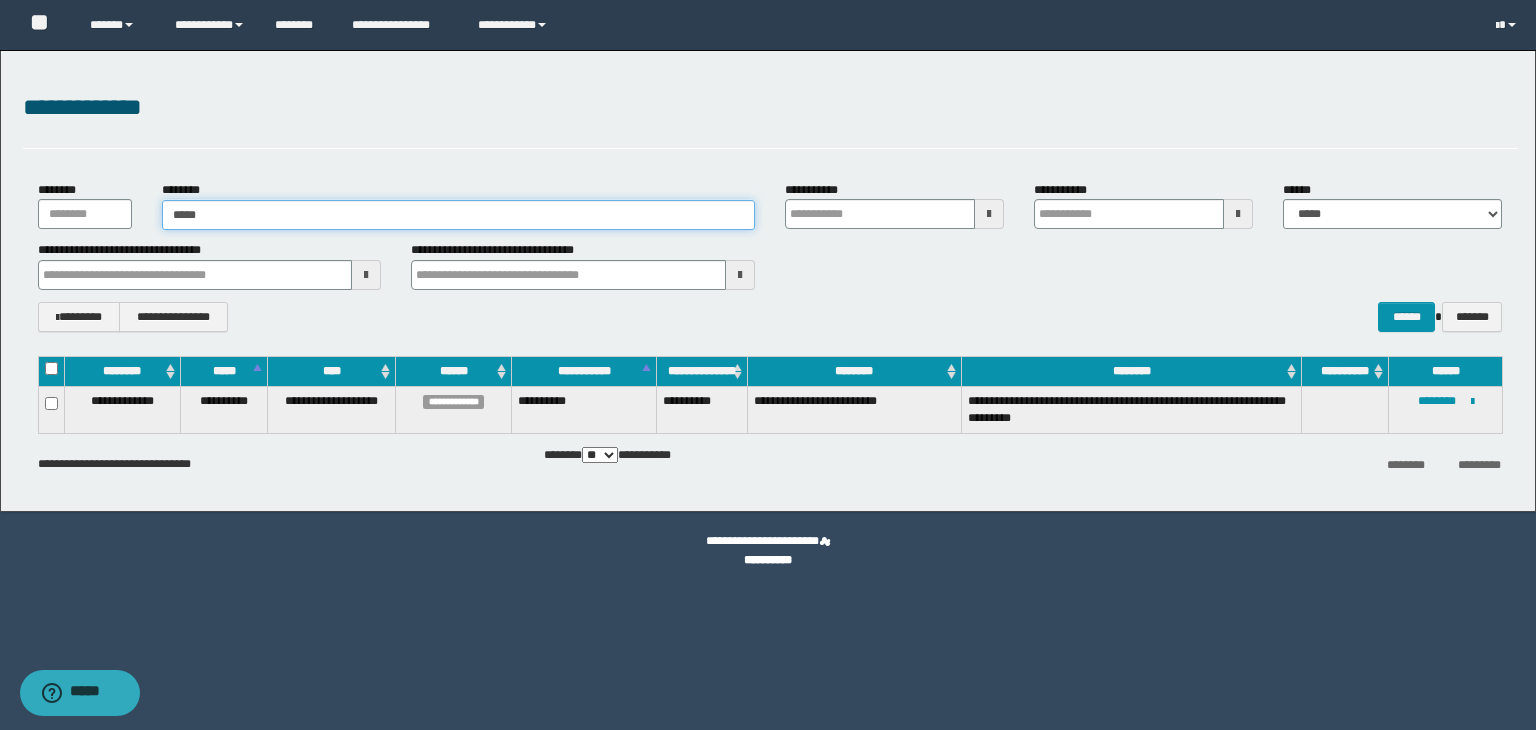 type on "*****" 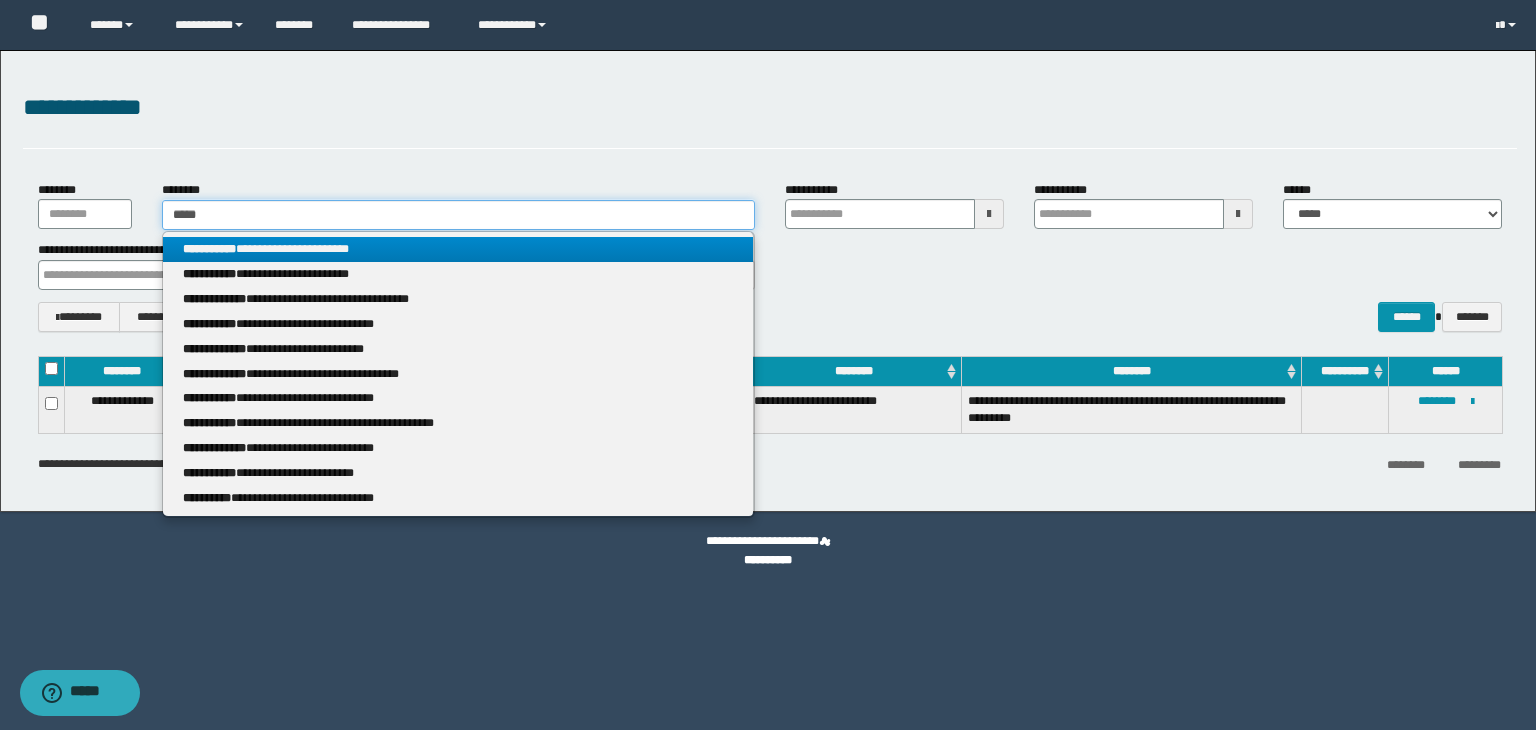 type on "*****" 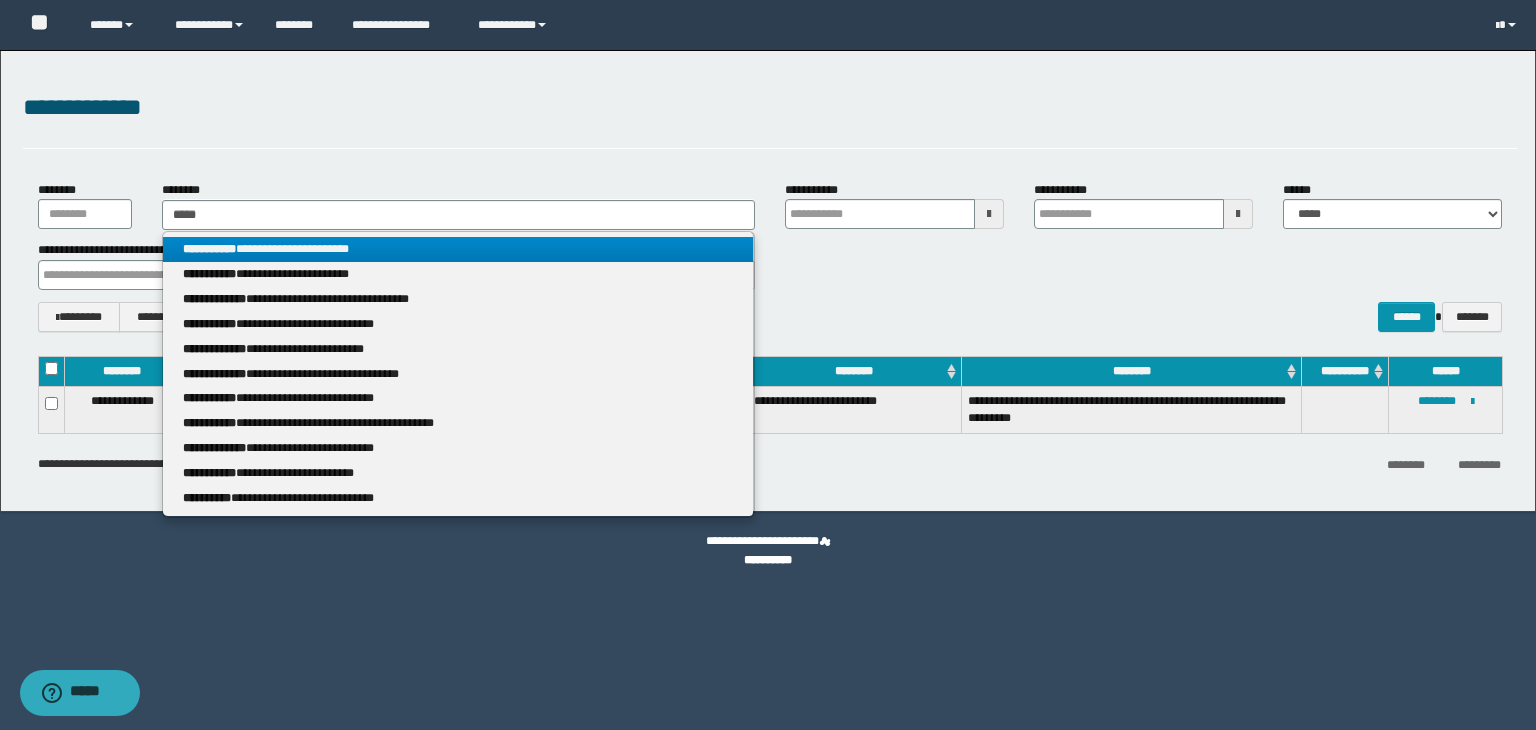 click on "**********" at bounding box center [458, 249] 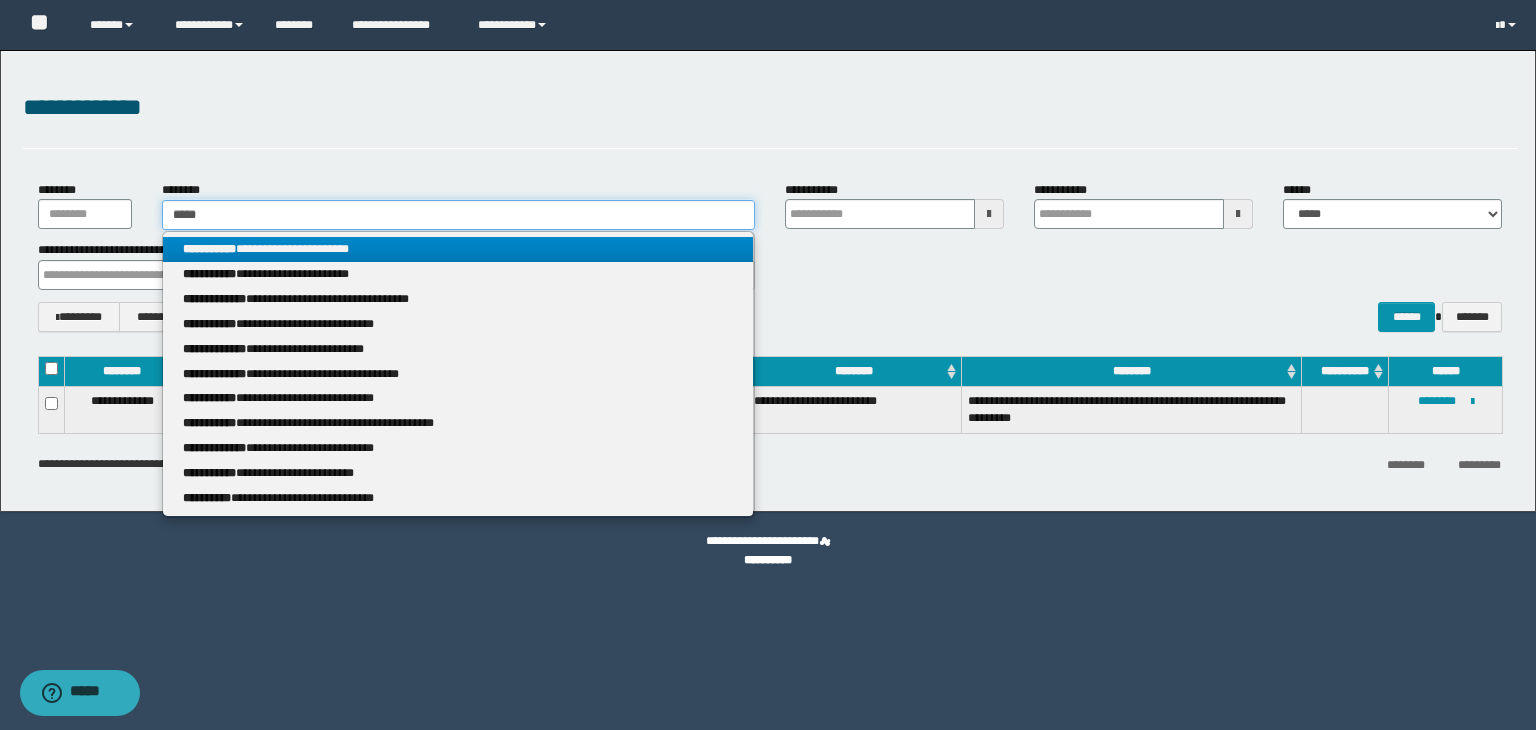 type 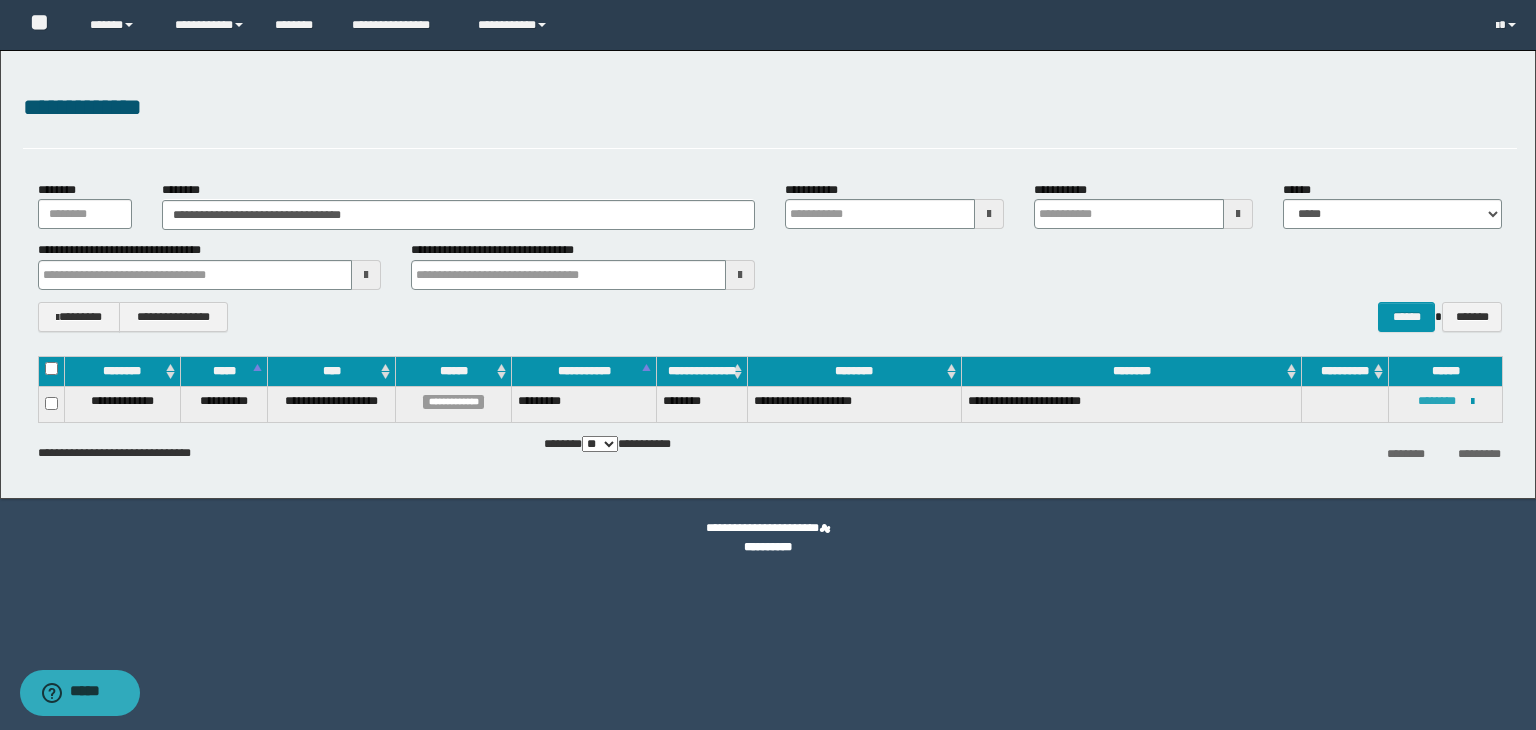 click on "********" at bounding box center [1437, 401] 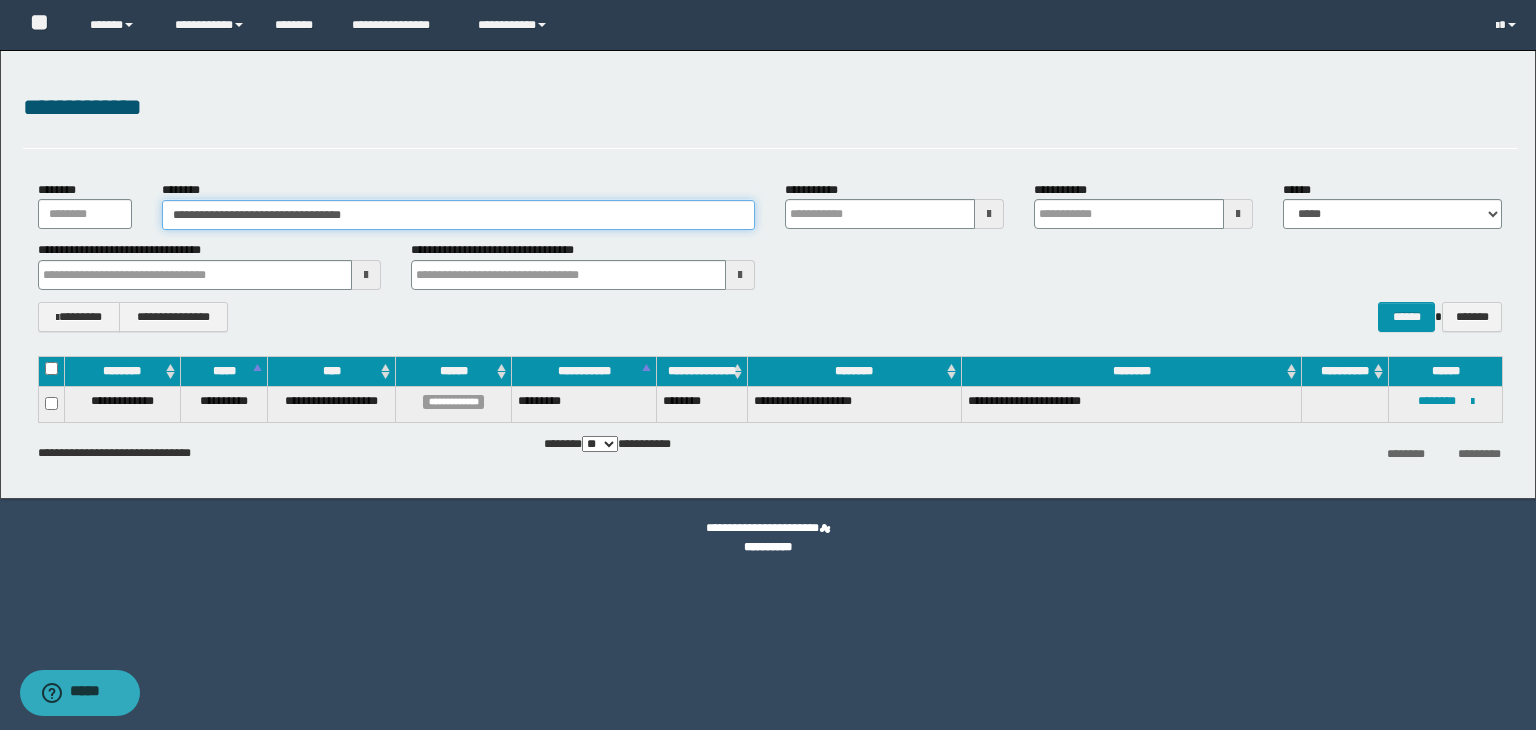 drag, startPoint x: 424, startPoint y: 209, endPoint x: 104, endPoint y: 168, distance: 322.61588 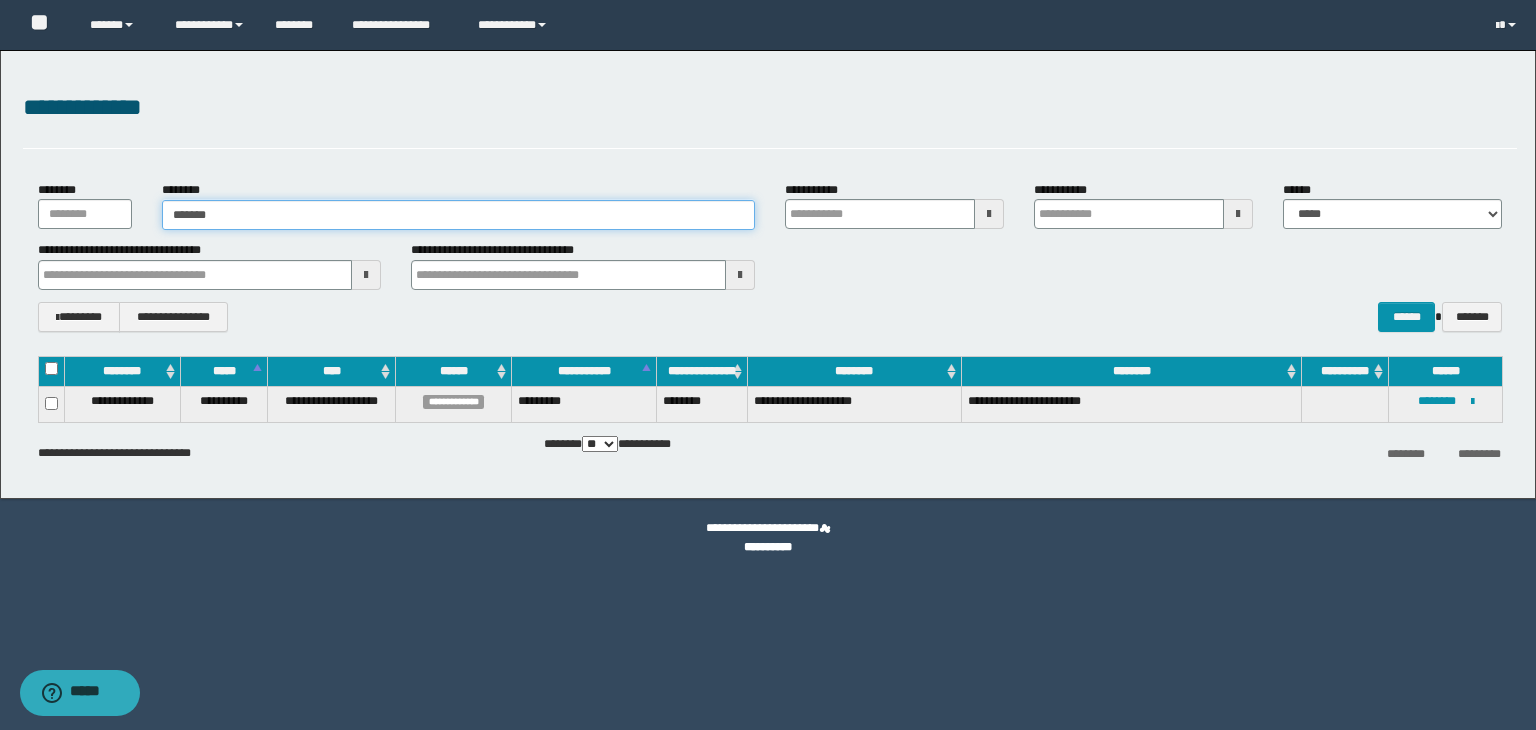 type on "********" 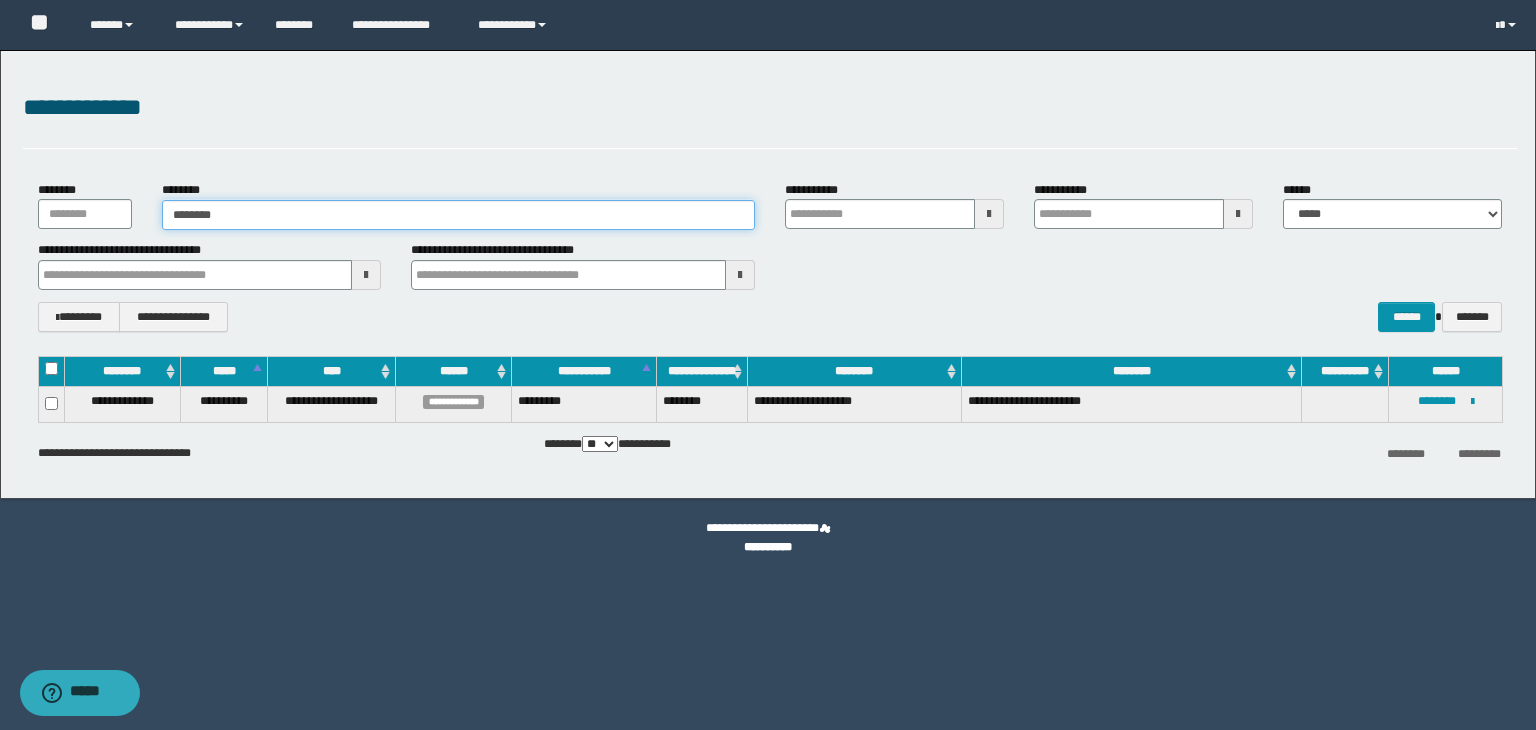 type on "********" 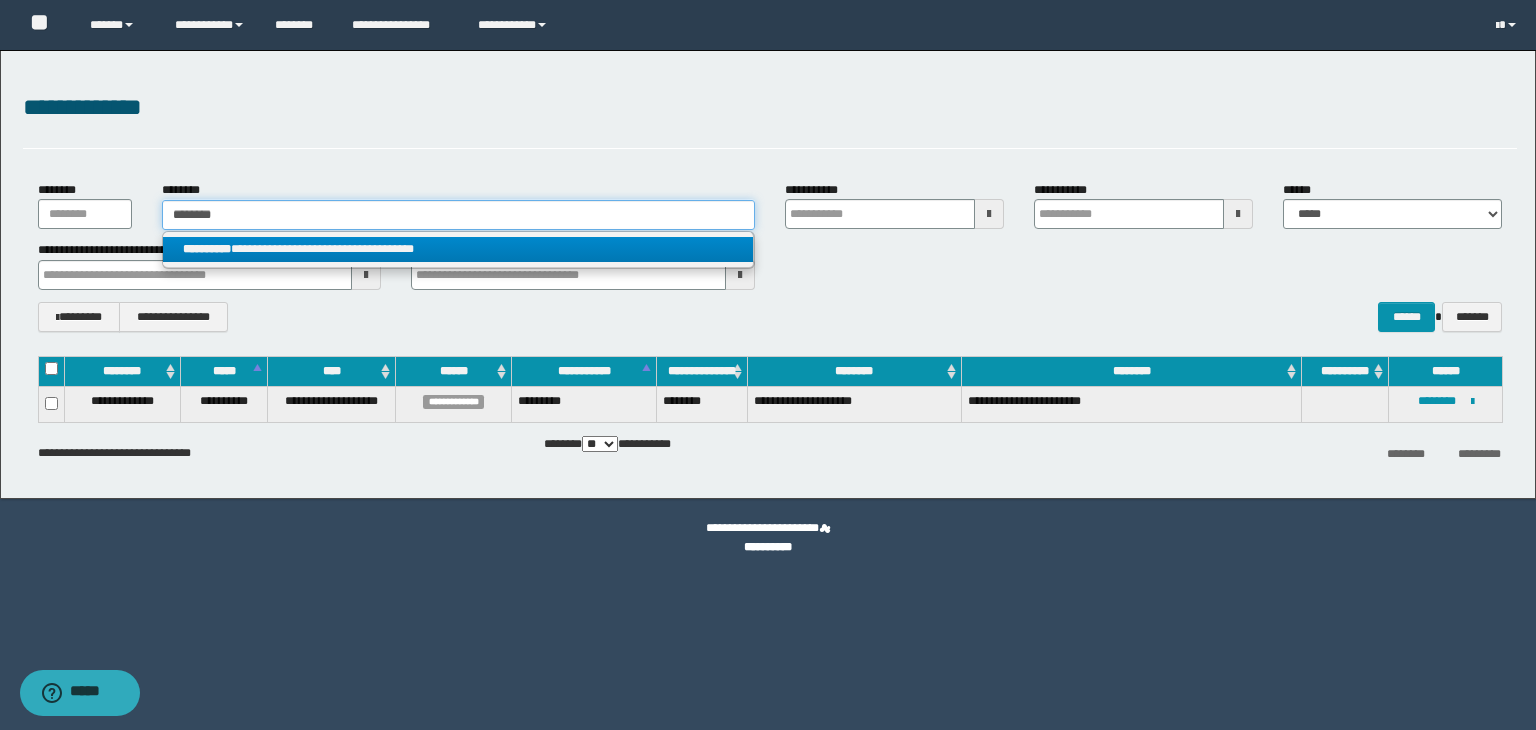 type on "********" 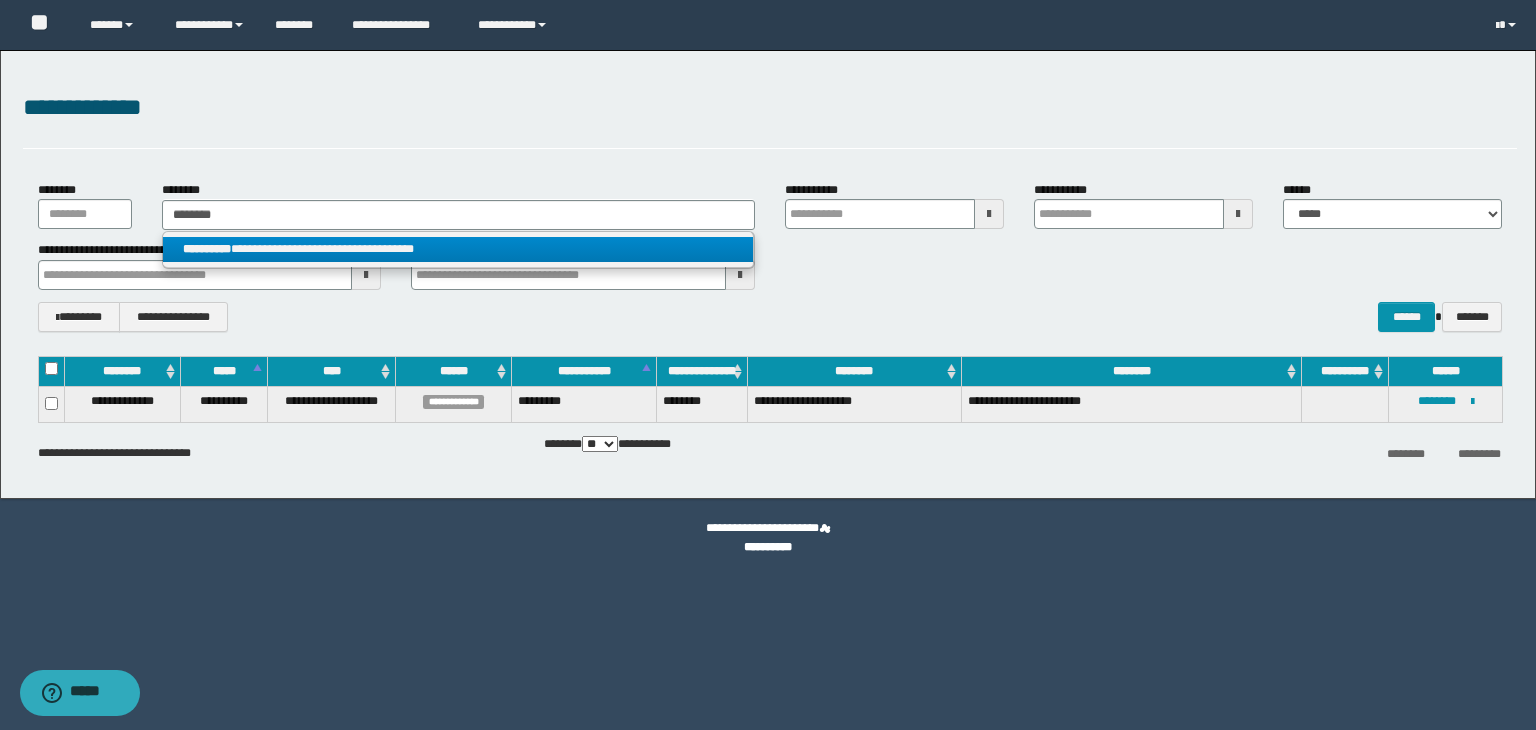 click on "**********" at bounding box center (458, 249) 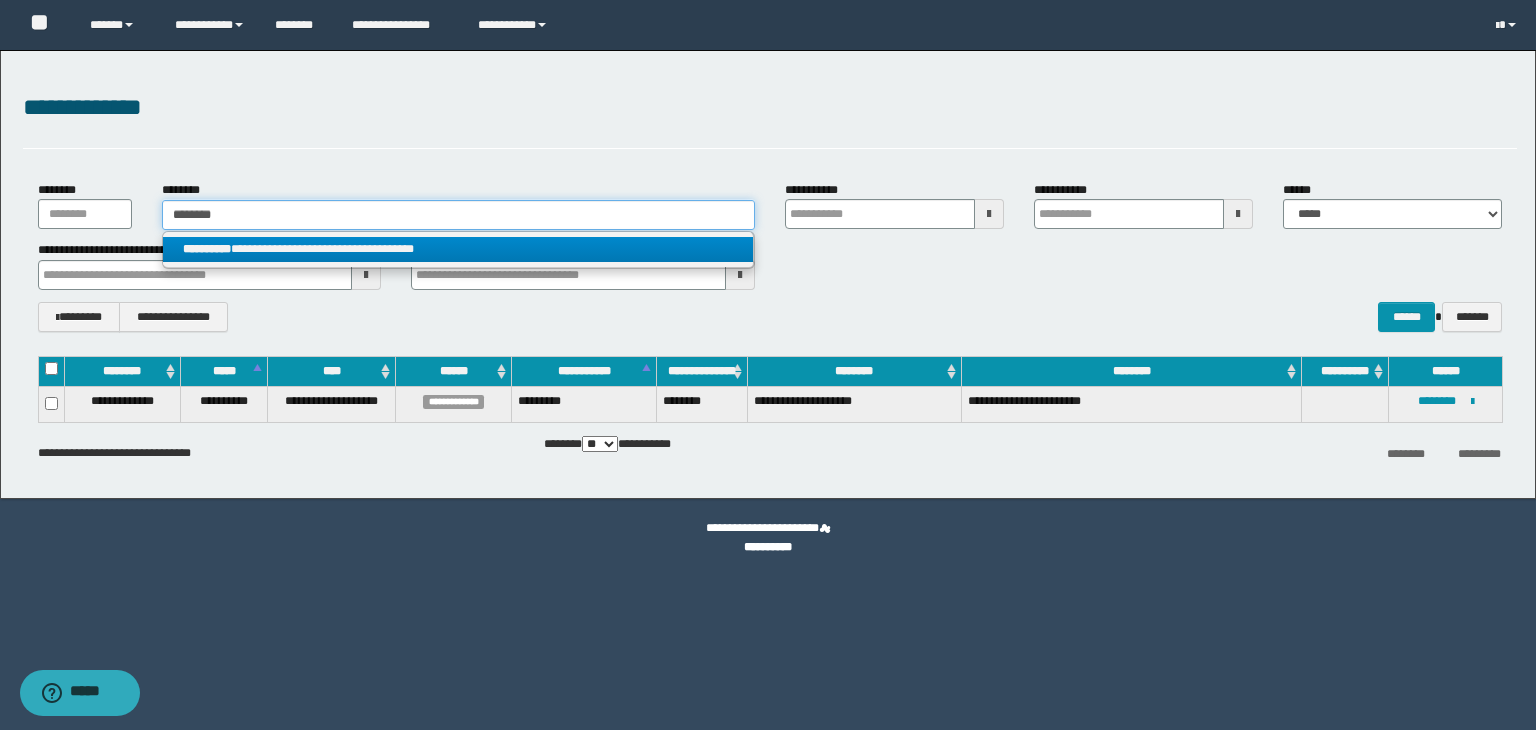 type 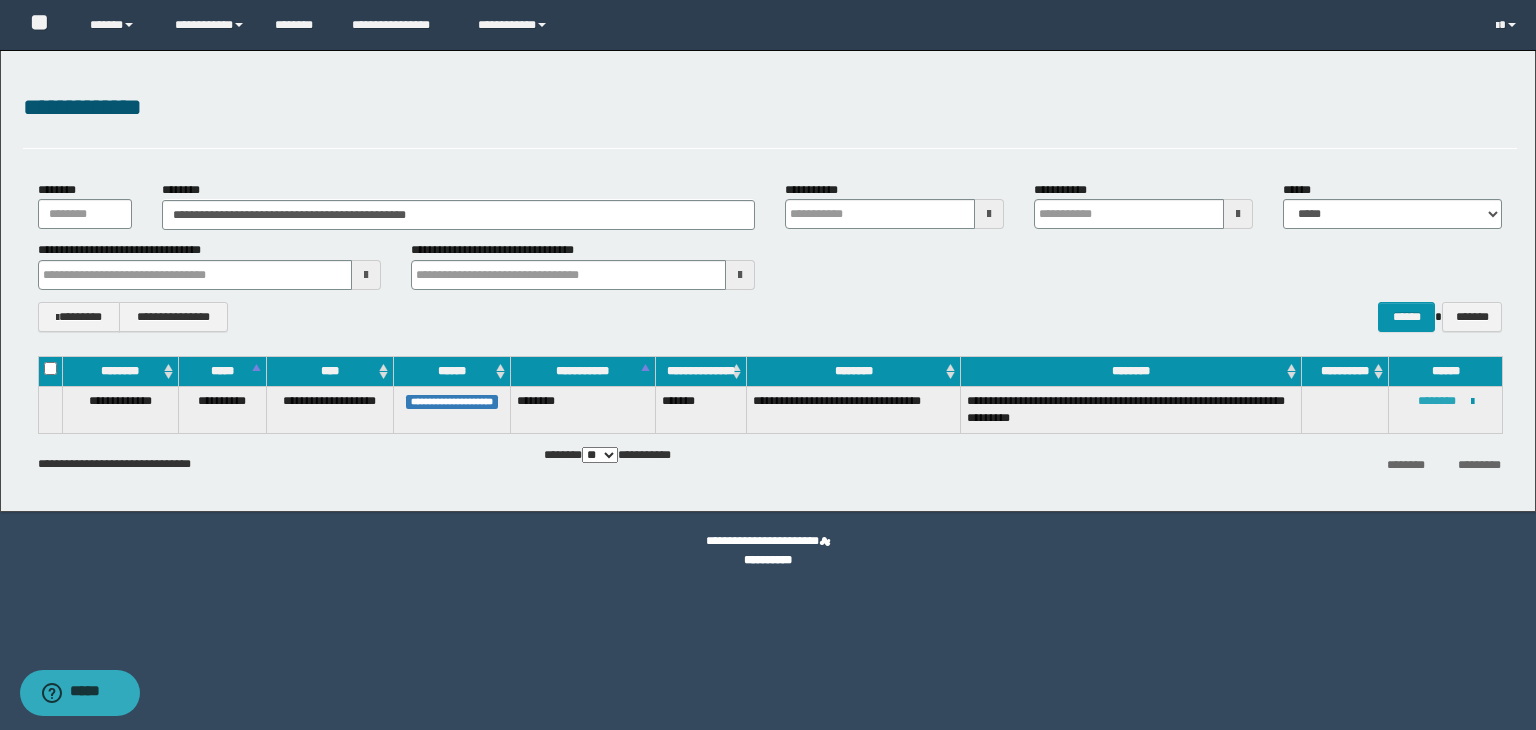 click on "********" at bounding box center [1437, 401] 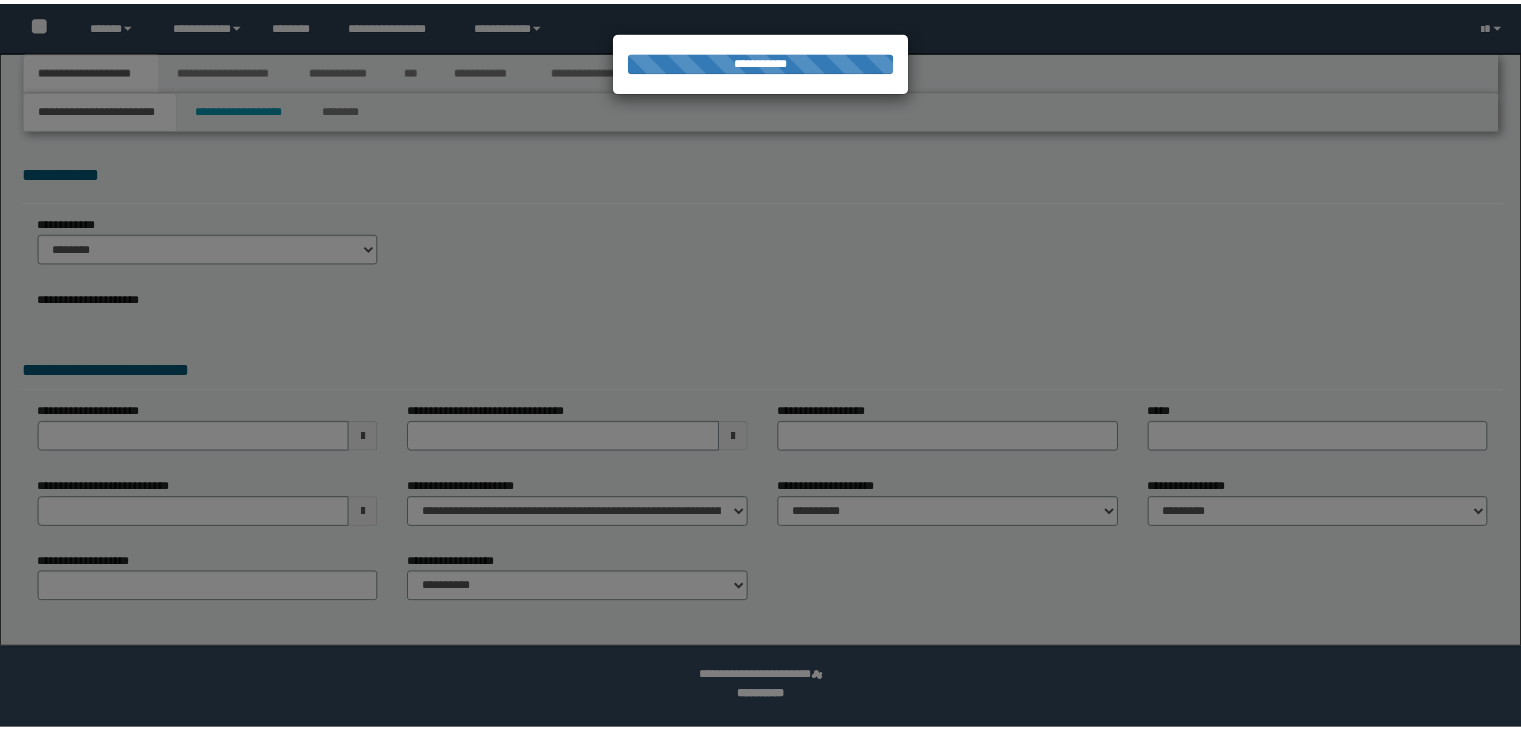 scroll, scrollTop: 0, scrollLeft: 0, axis: both 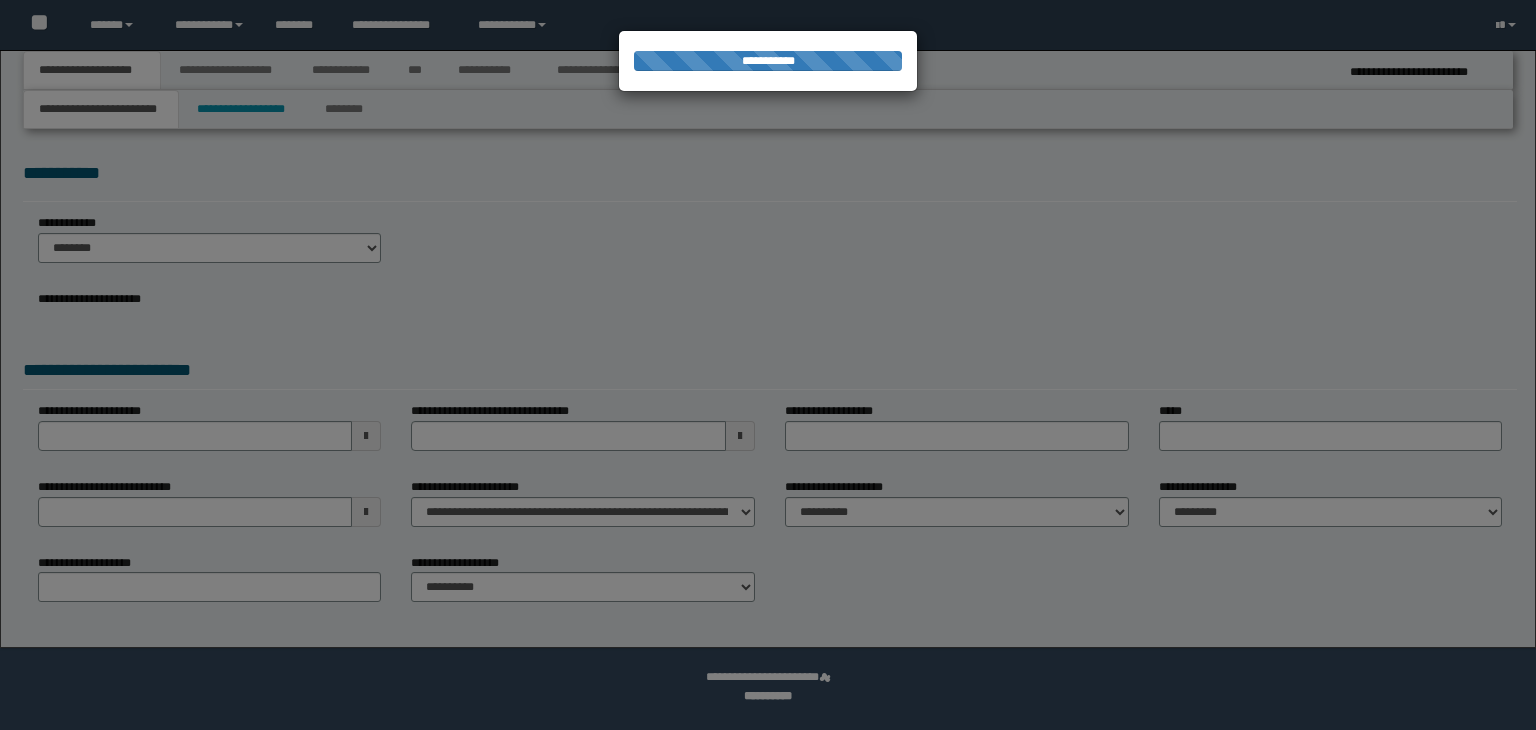 select on "*" 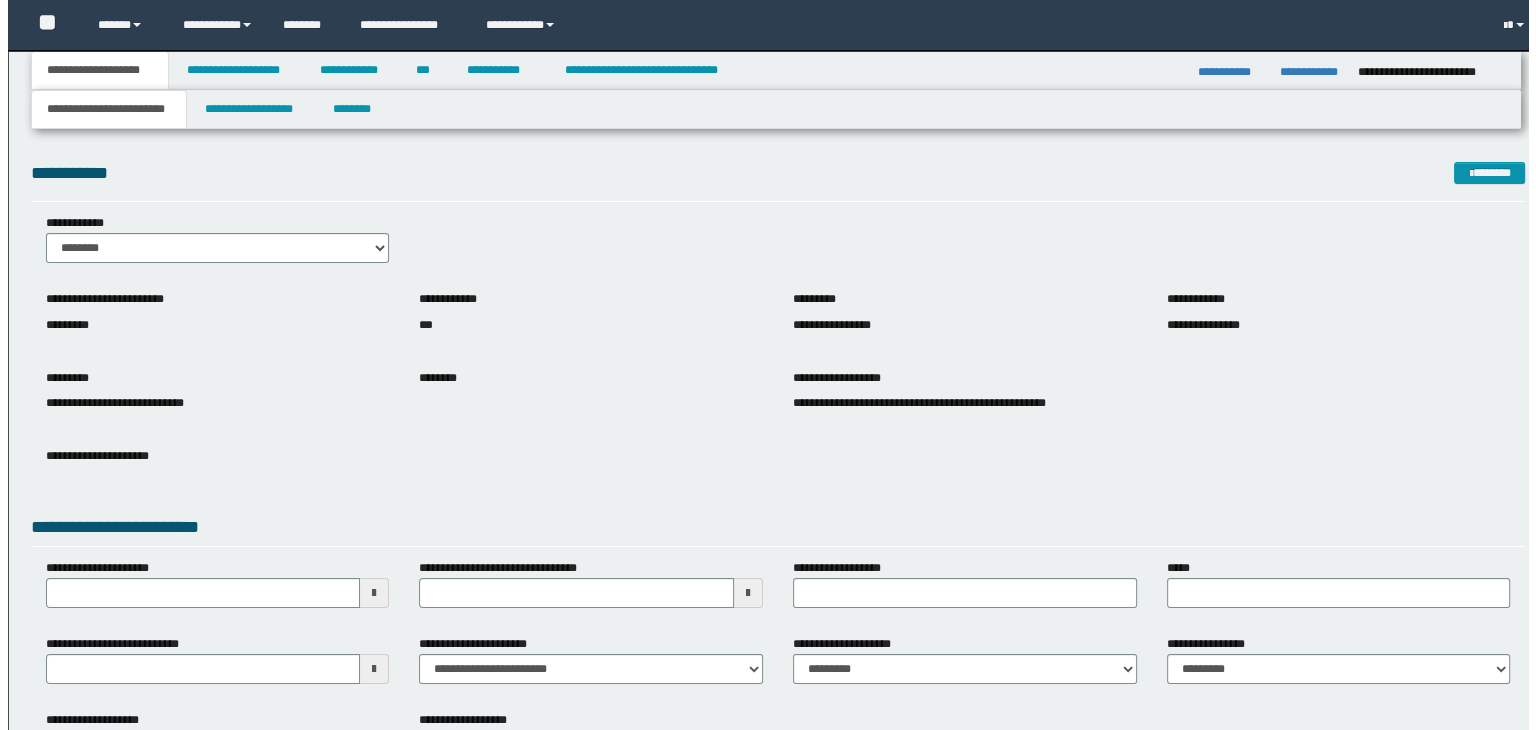 scroll, scrollTop: 0, scrollLeft: 0, axis: both 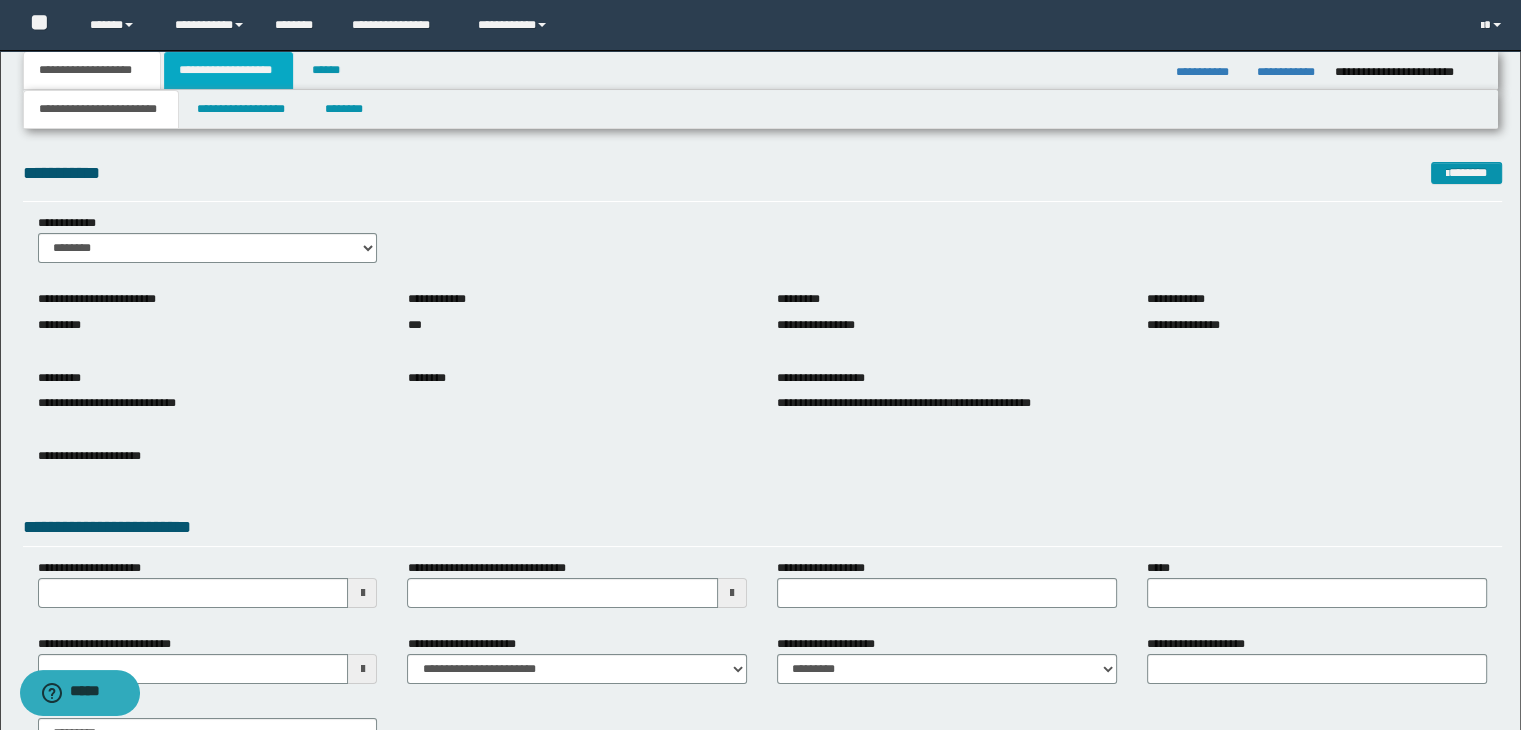 click on "**********" at bounding box center (228, 70) 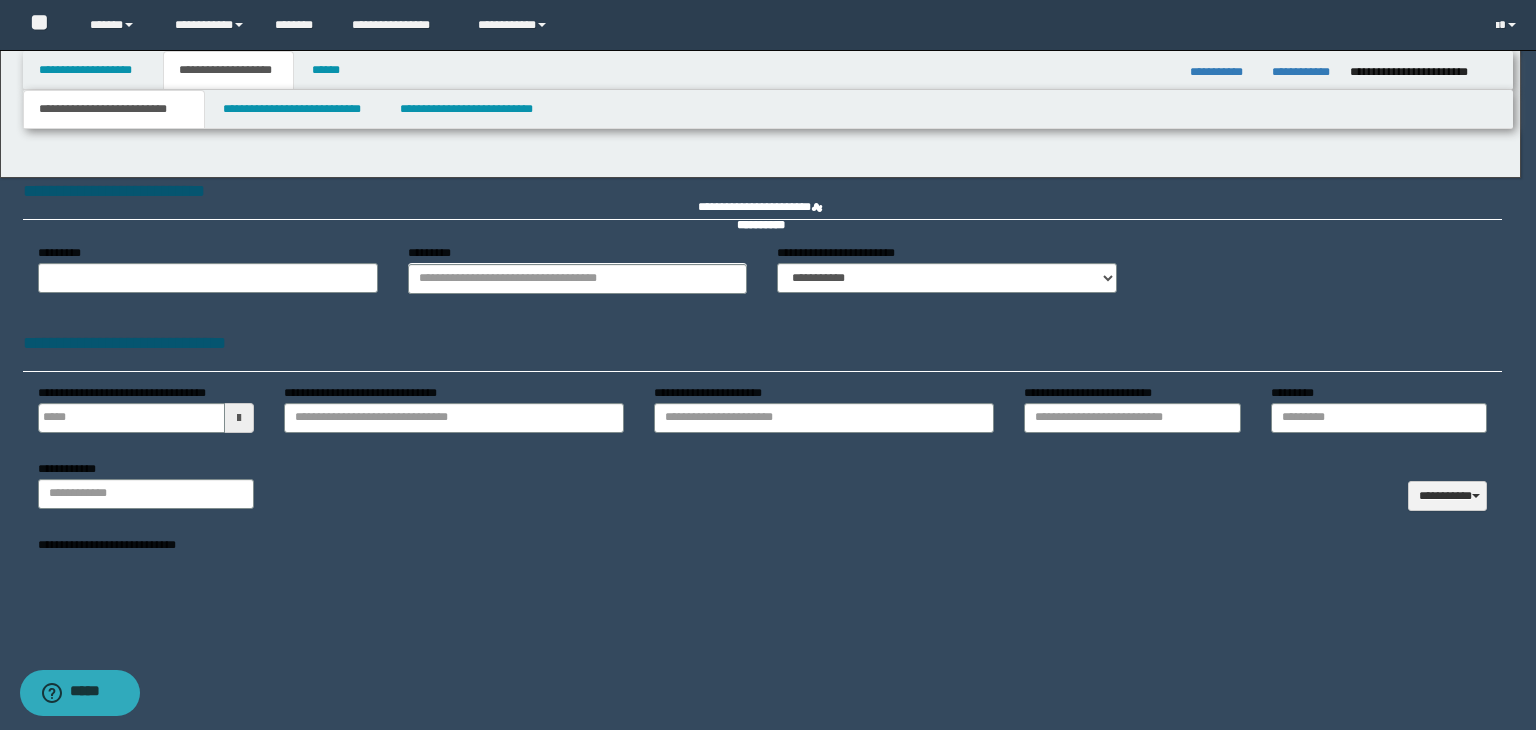 type 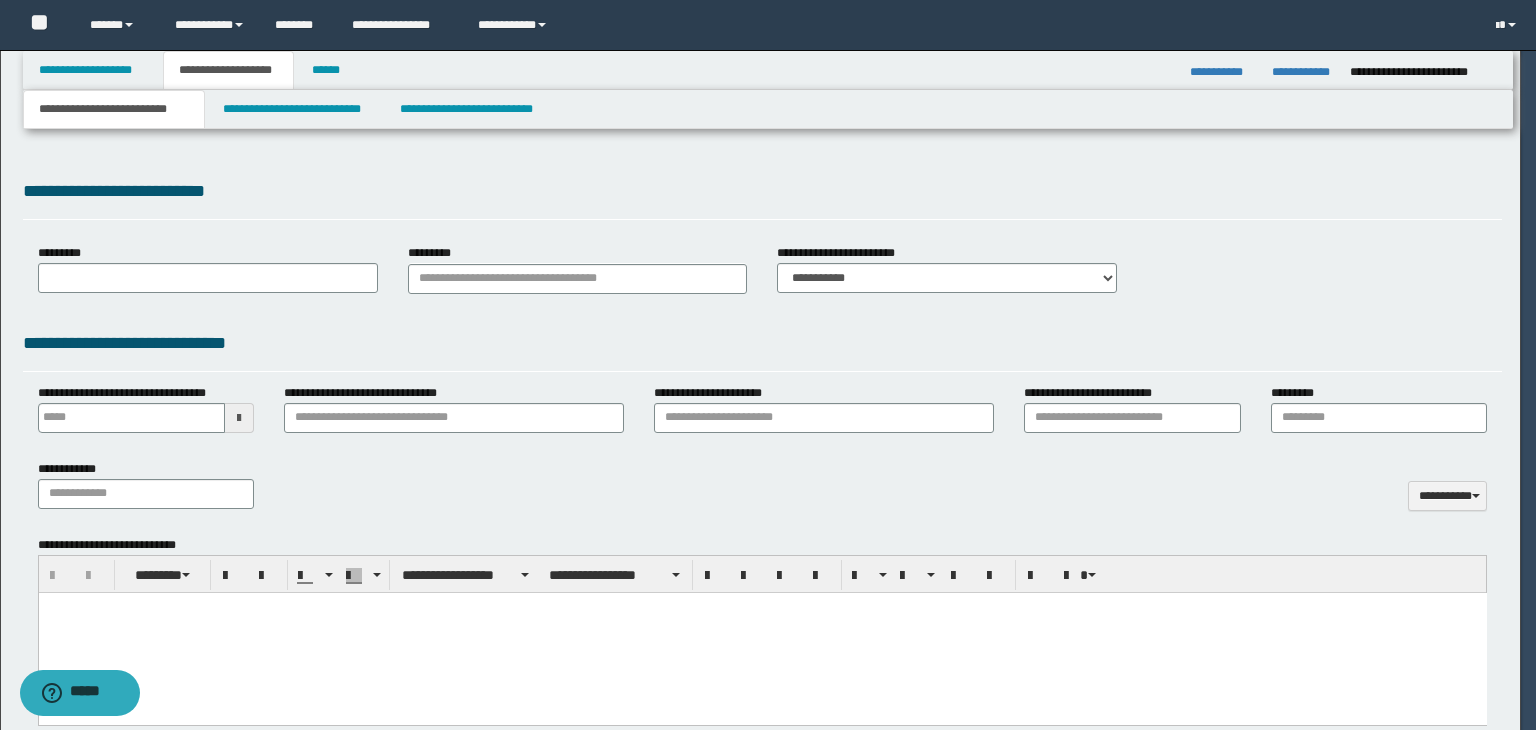 scroll, scrollTop: 0, scrollLeft: 0, axis: both 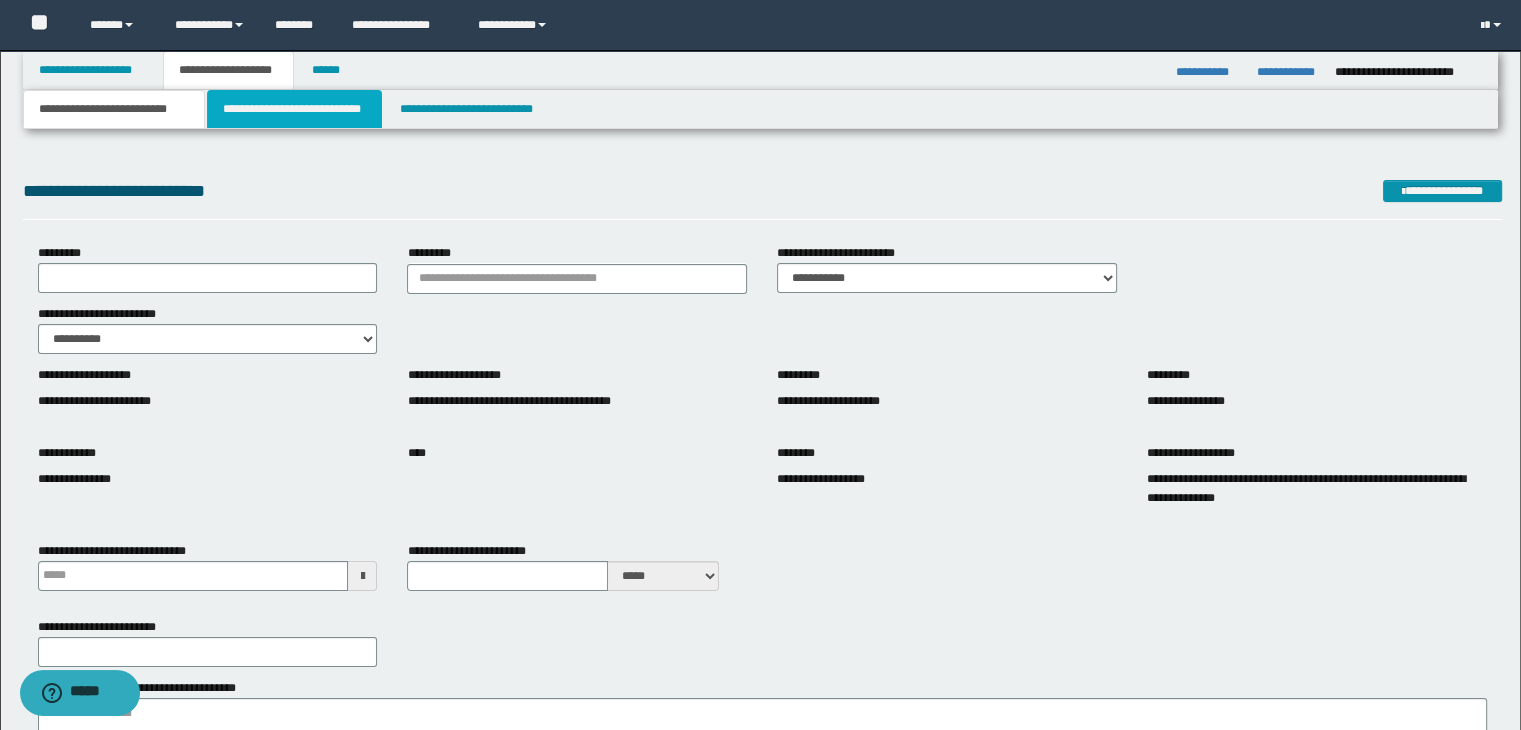 click on "**********" at bounding box center [294, 109] 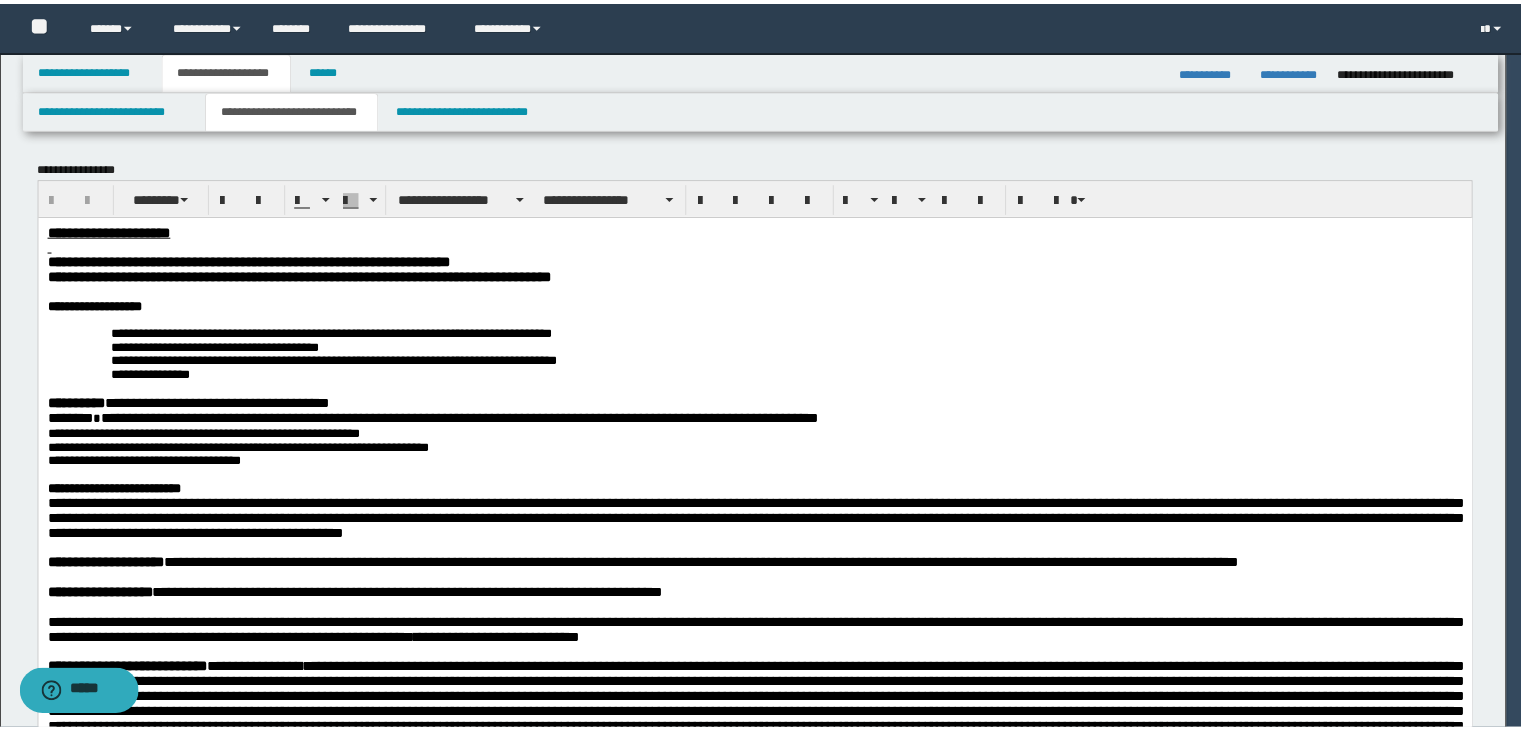 scroll, scrollTop: 0, scrollLeft: 0, axis: both 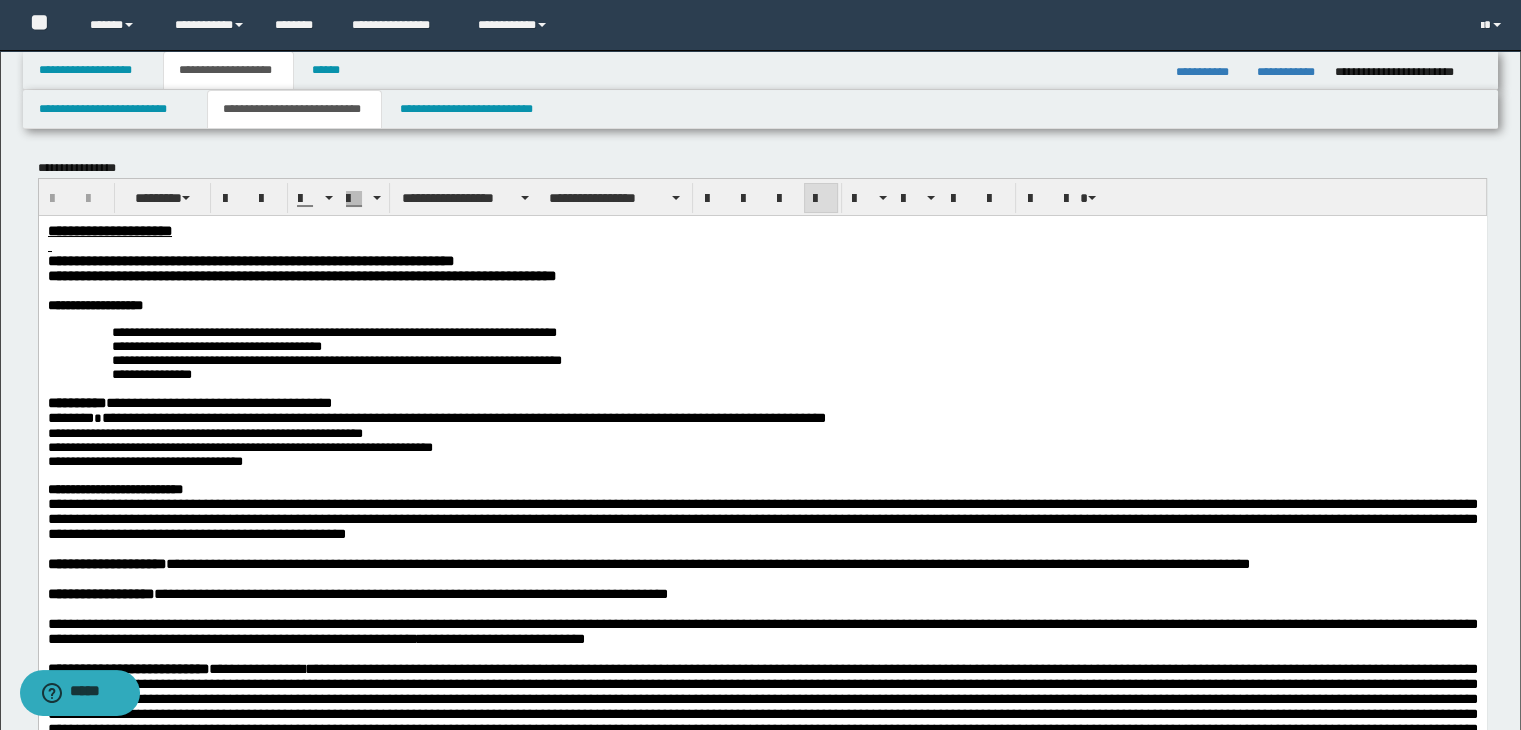 click on "**********" at bounding box center [762, 518] 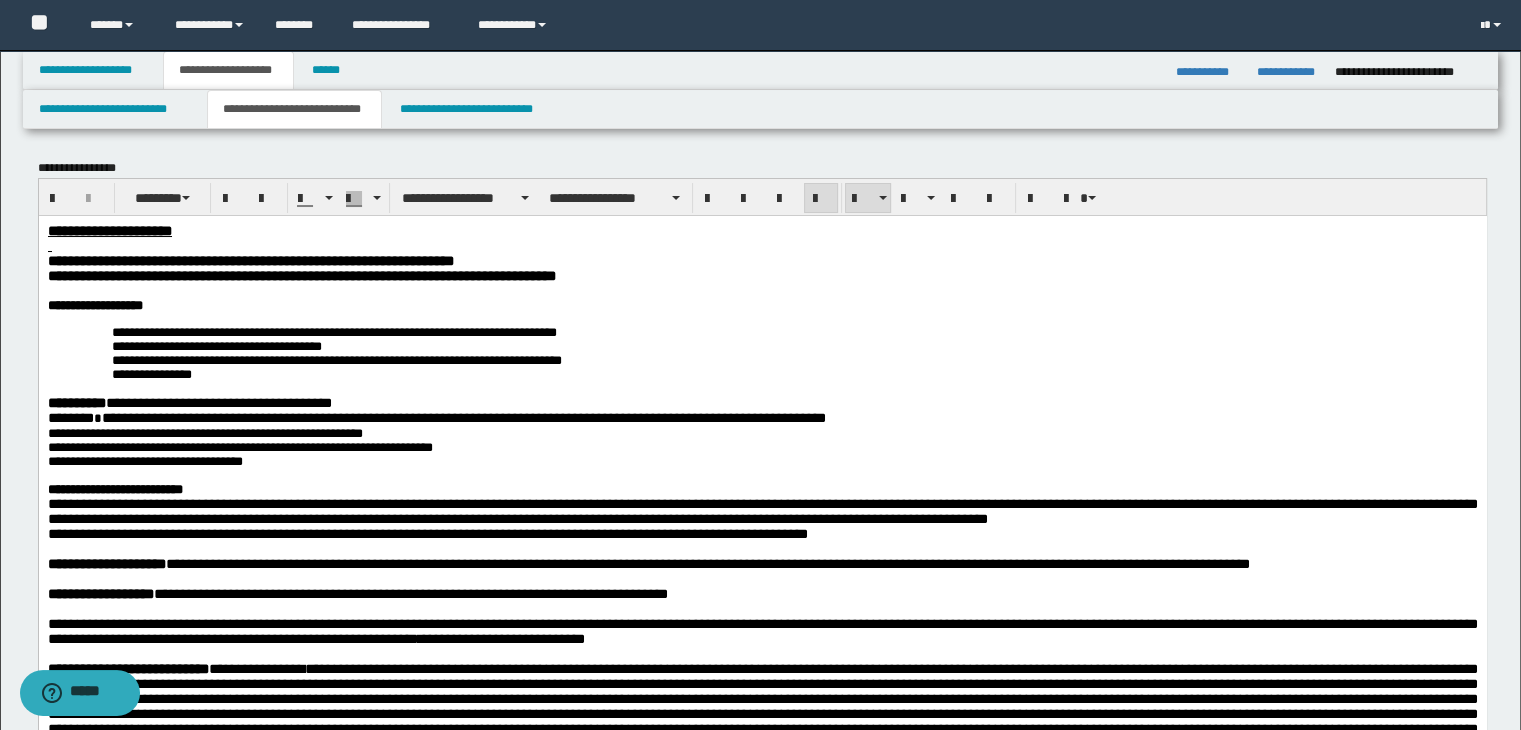 click on "**********" at bounding box center (336, 359) 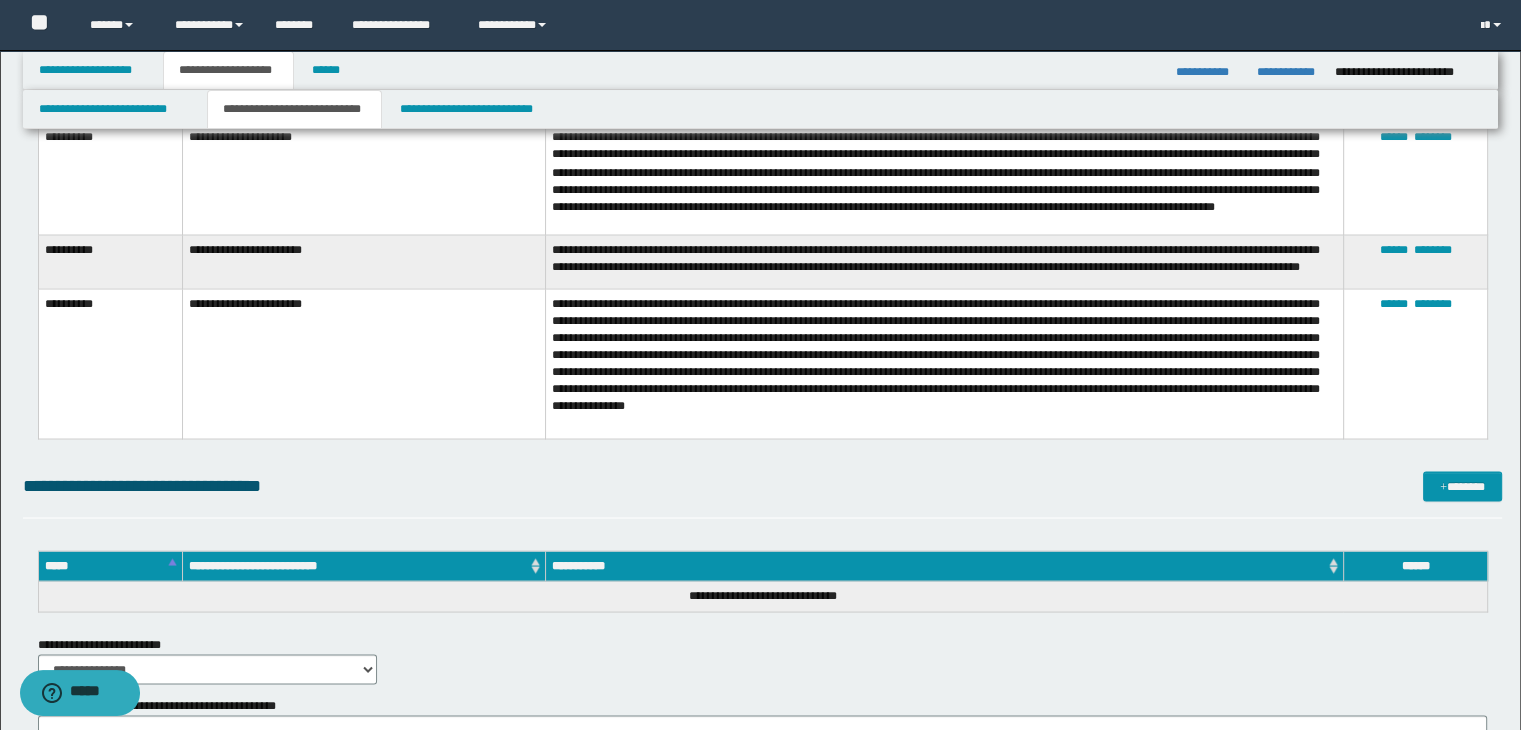 scroll, scrollTop: 3653, scrollLeft: 0, axis: vertical 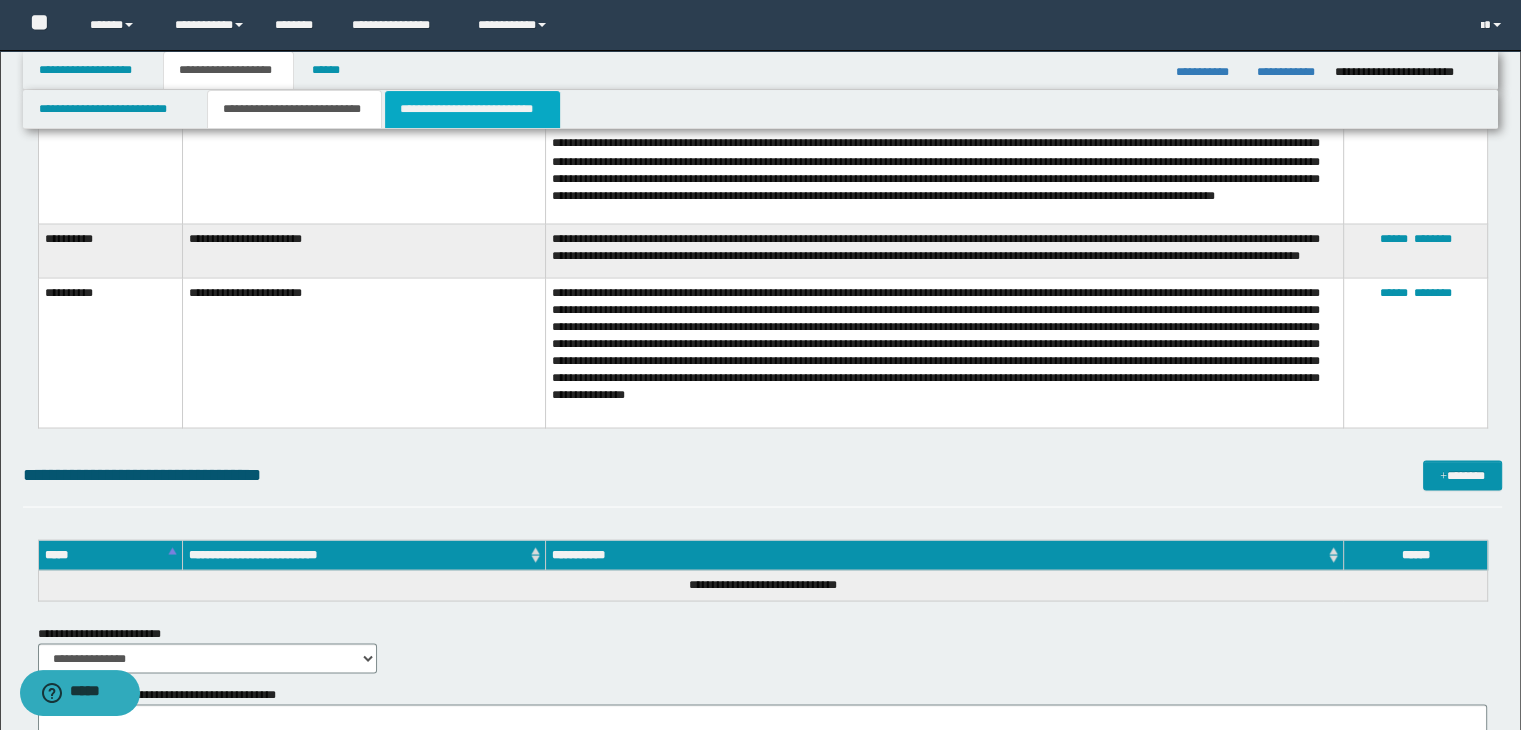 click on "**********" at bounding box center [472, 109] 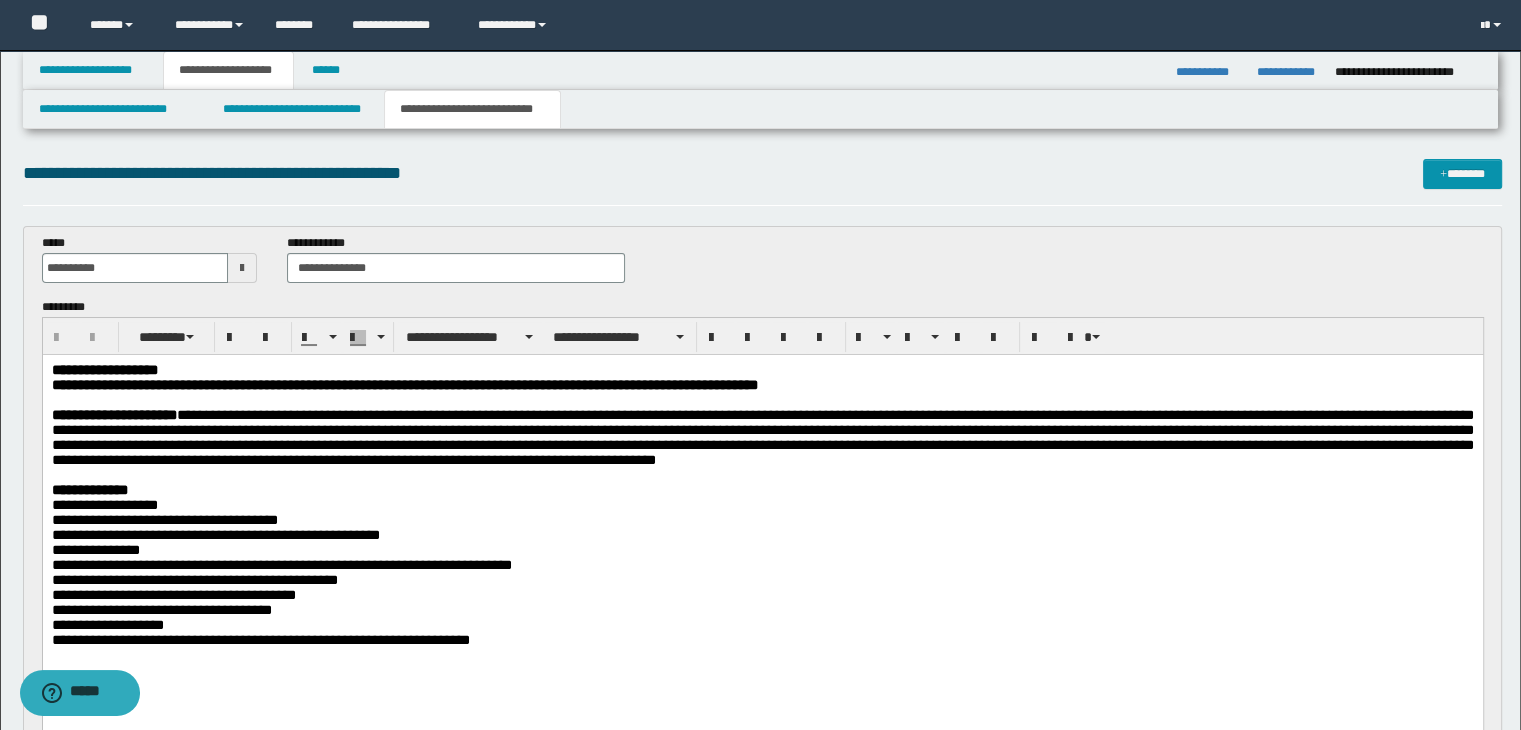 scroll, scrollTop: 0, scrollLeft: 0, axis: both 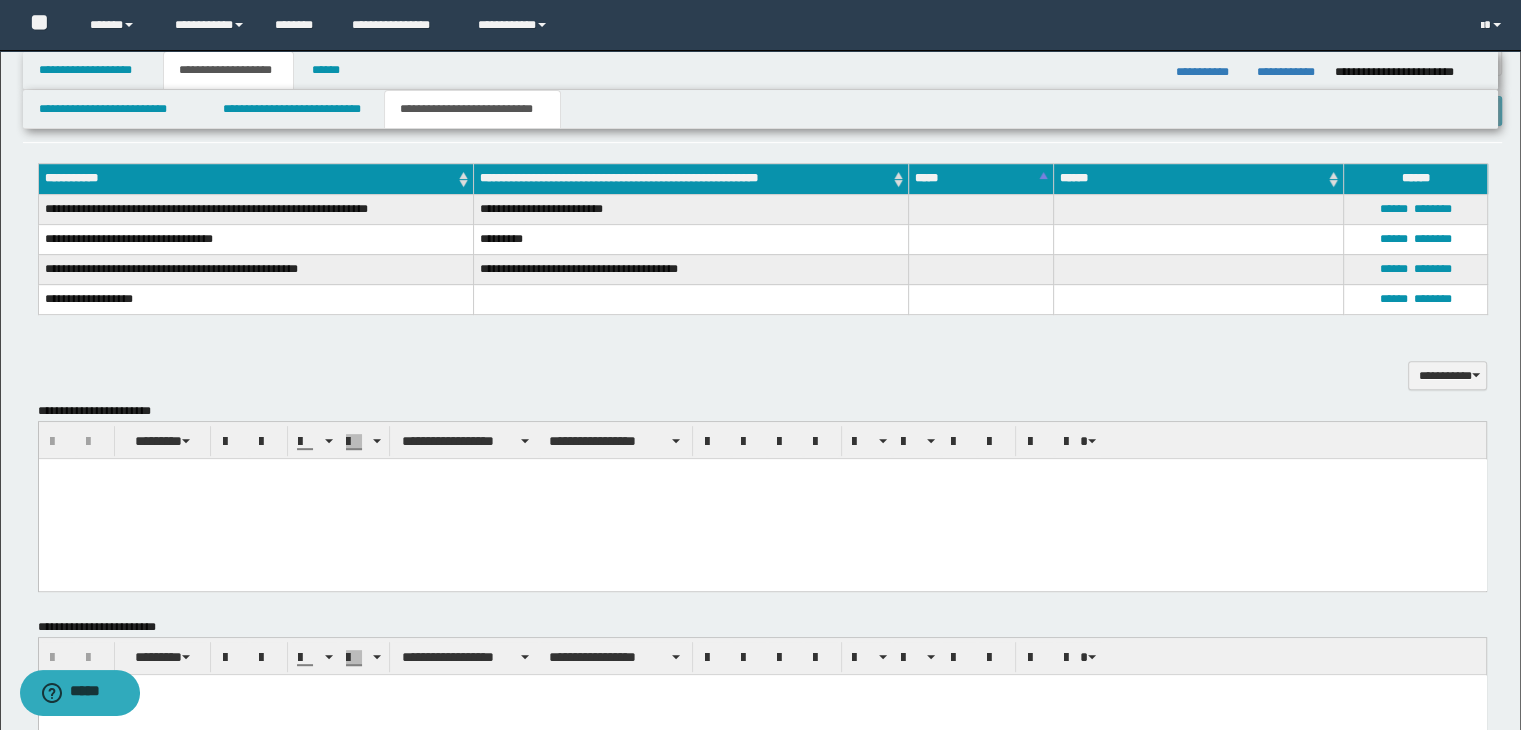click at bounding box center (762, 499) 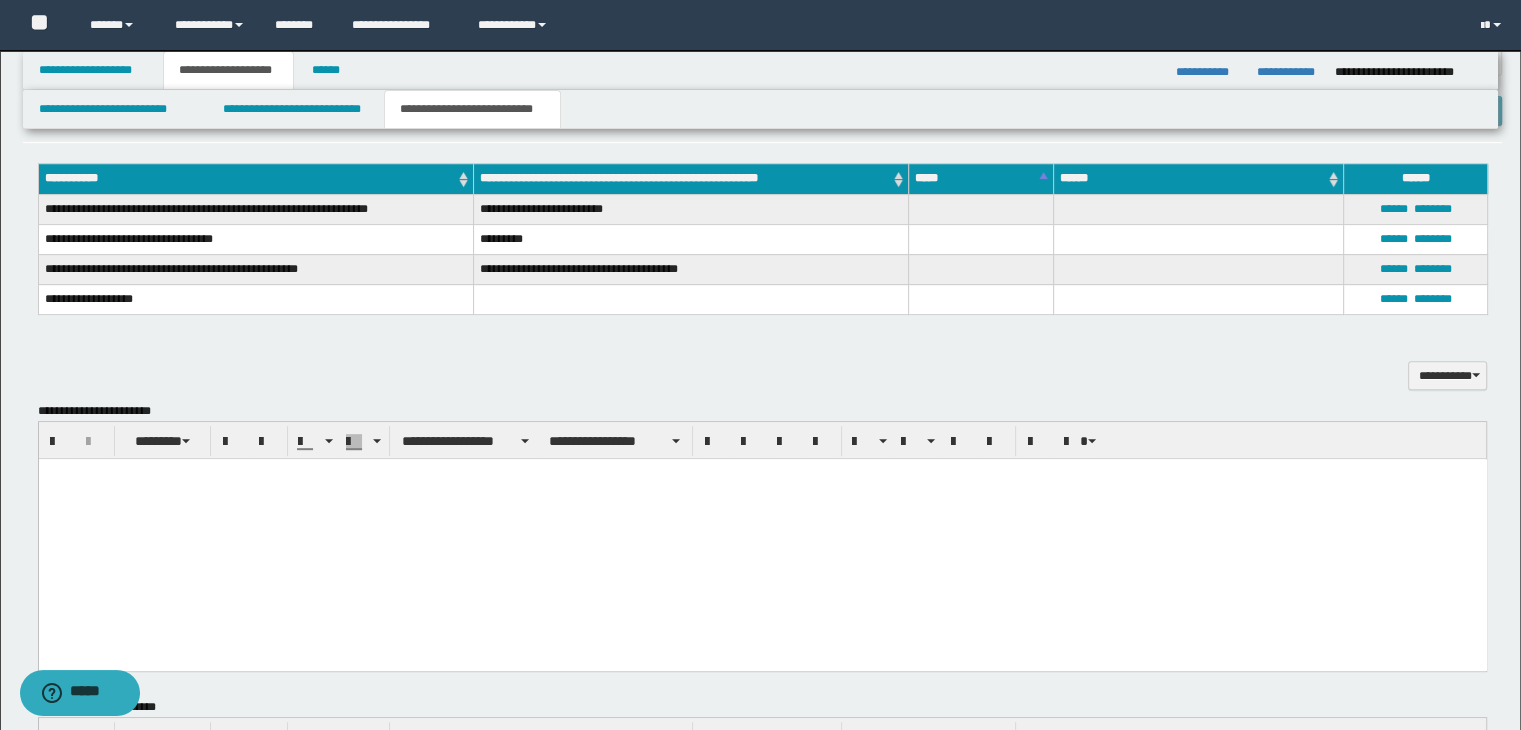 type 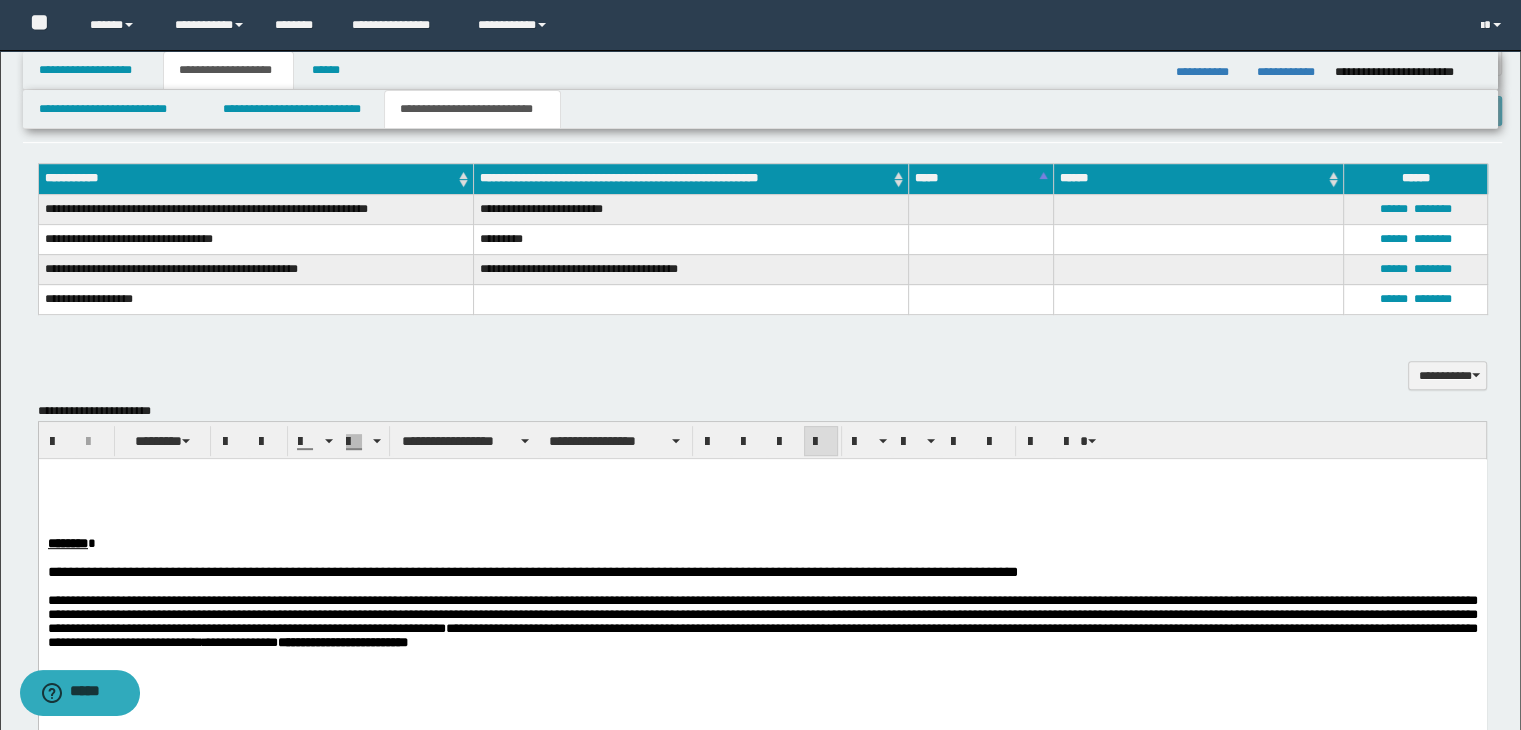 click at bounding box center (762, 488) 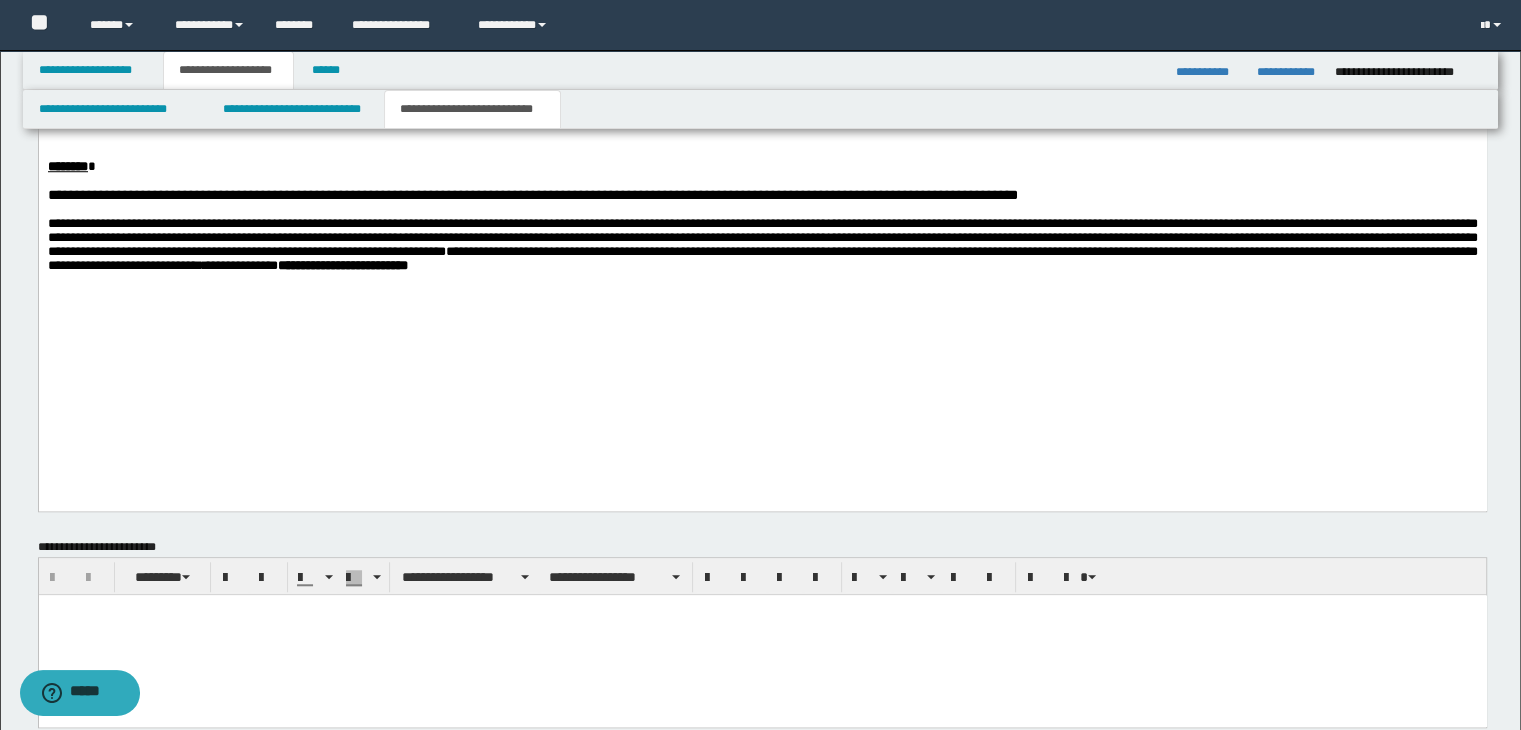 scroll, scrollTop: 1513, scrollLeft: 0, axis: vertical 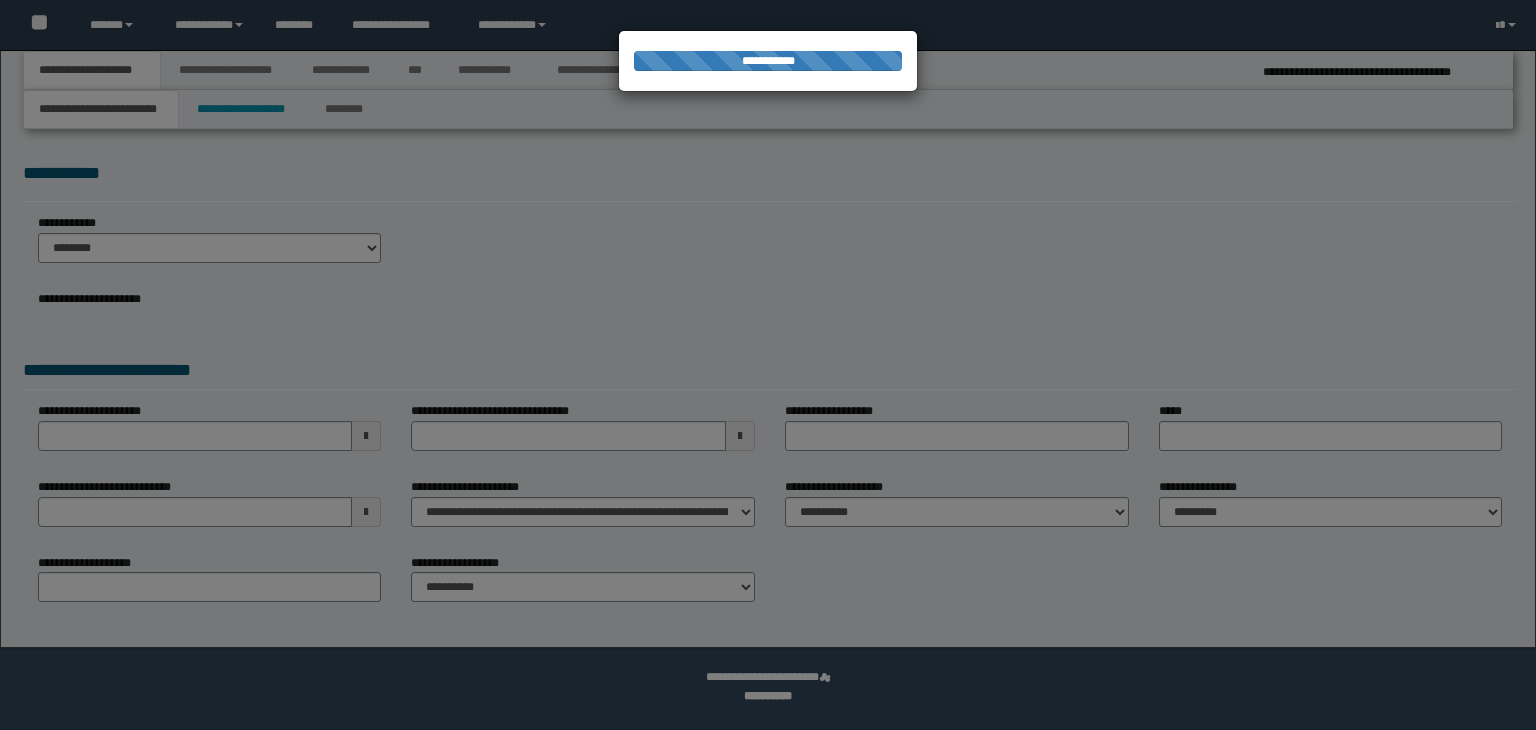 select on "*" 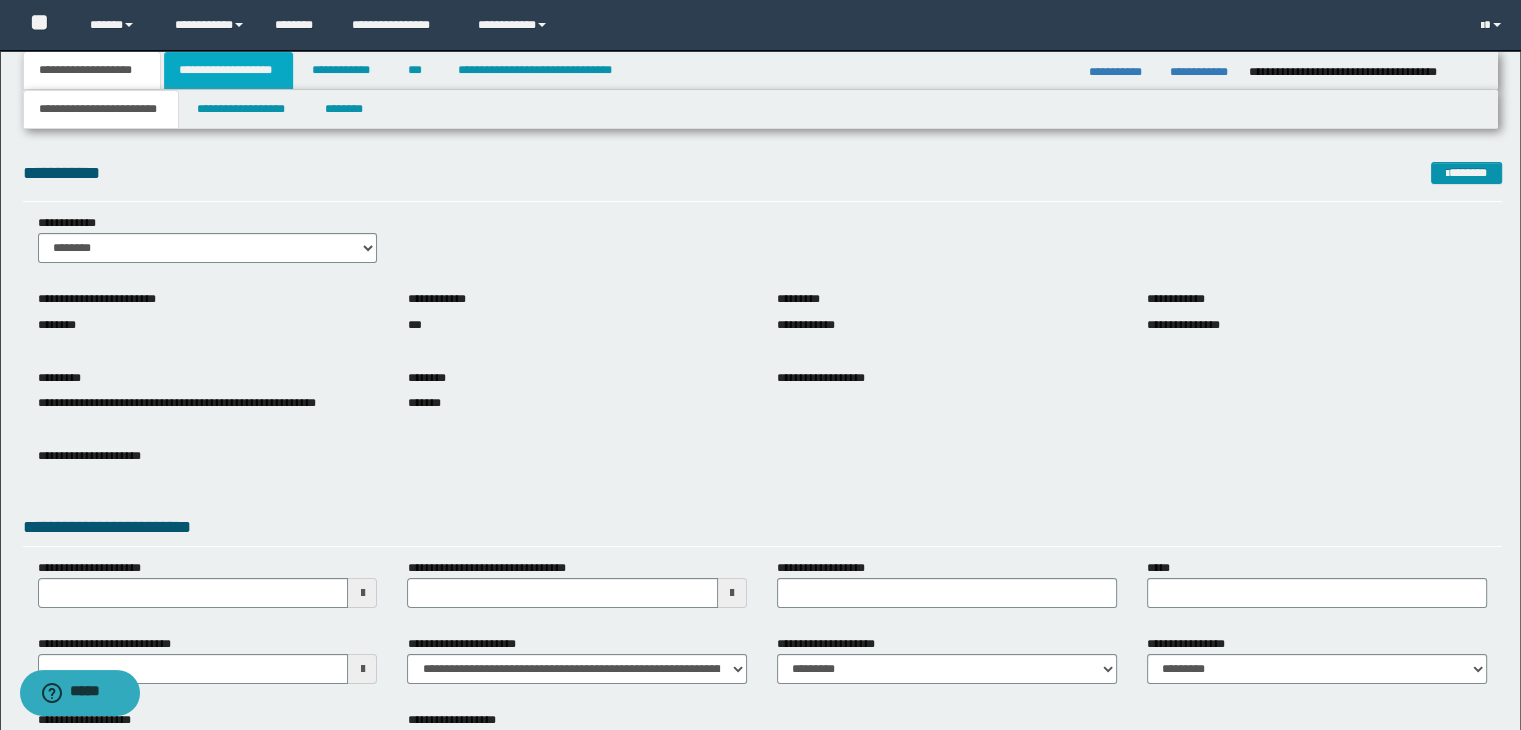 click on "**********" at bounding box center (228, 70) 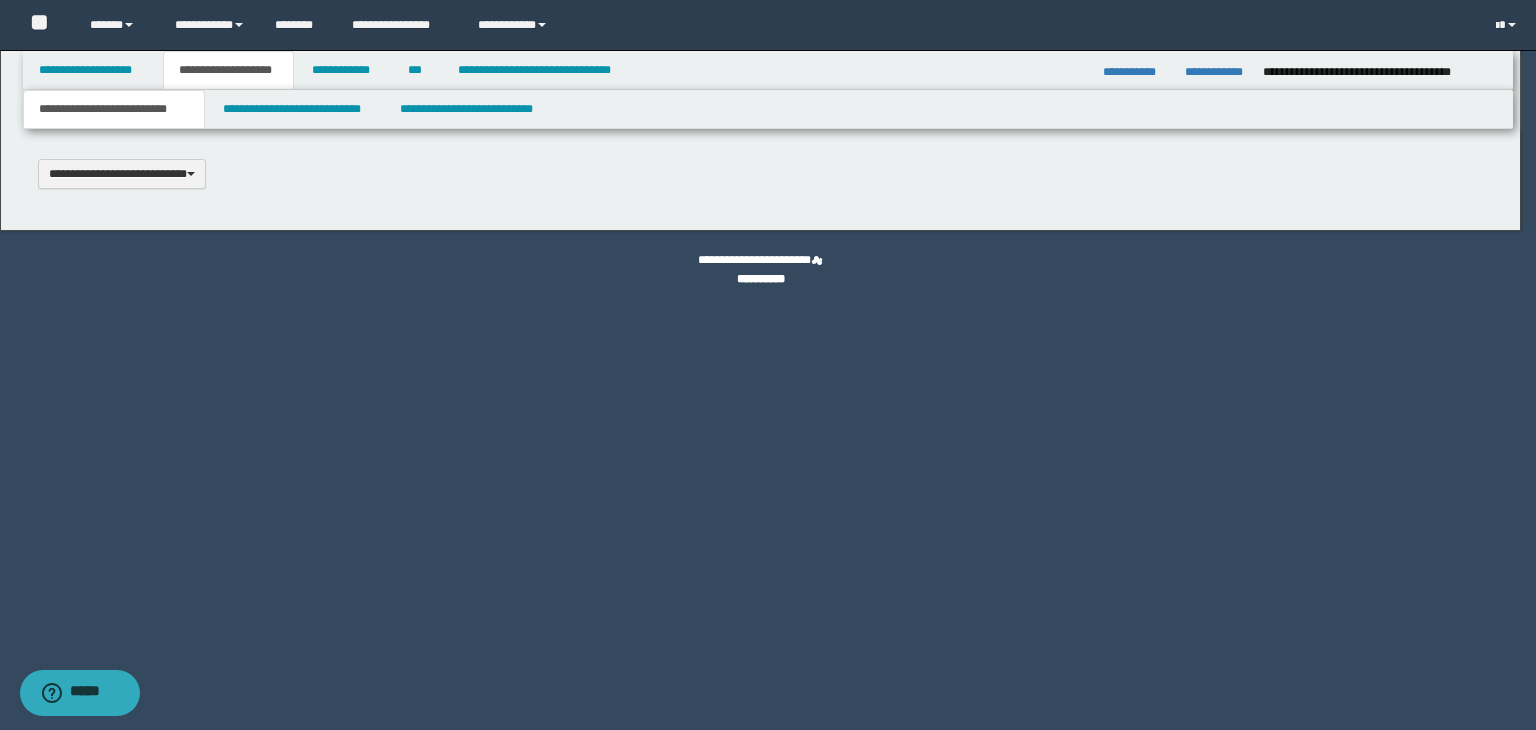 scroll, scrollTop: 0, scrollLeft: 0, axis: both 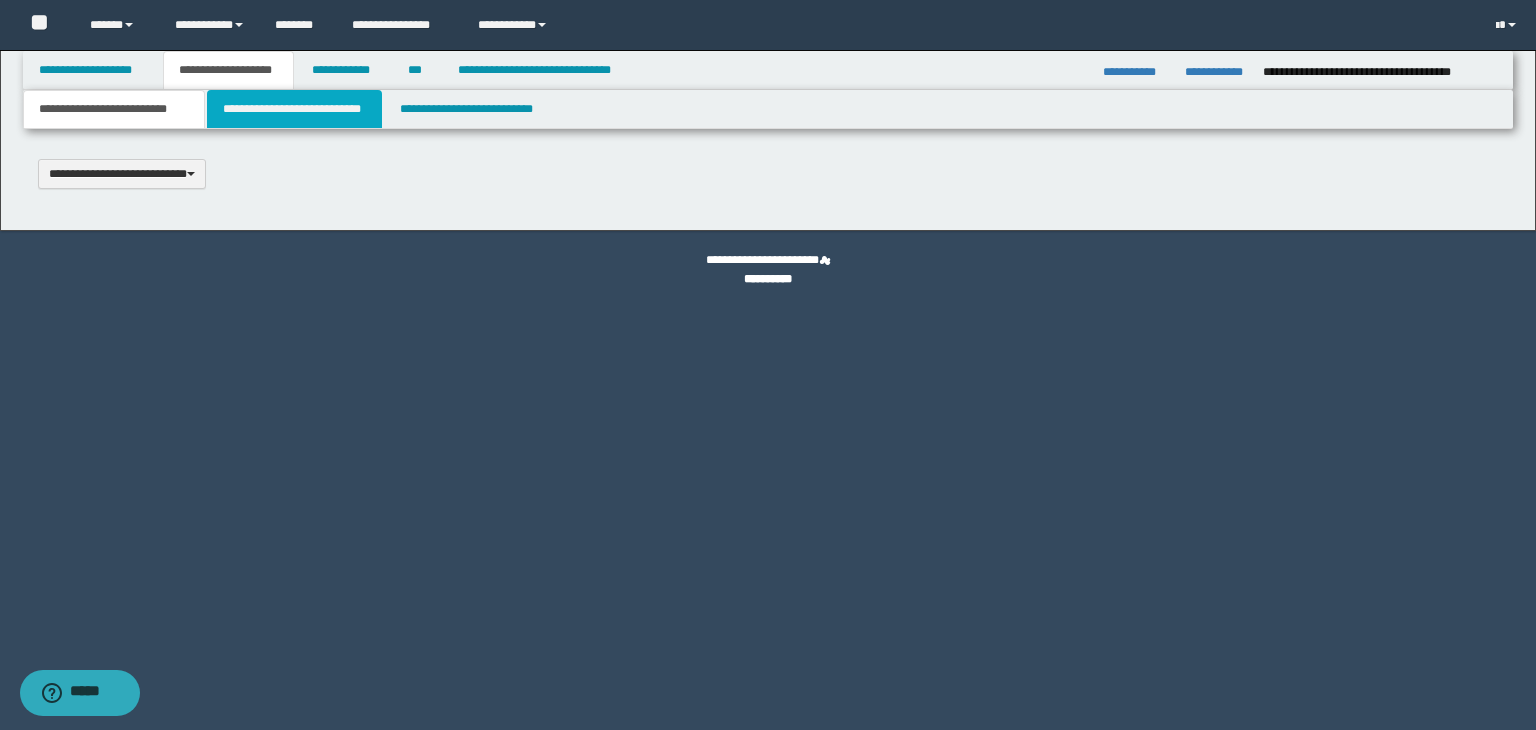 click on "**********" at bounding box center [294, 109] 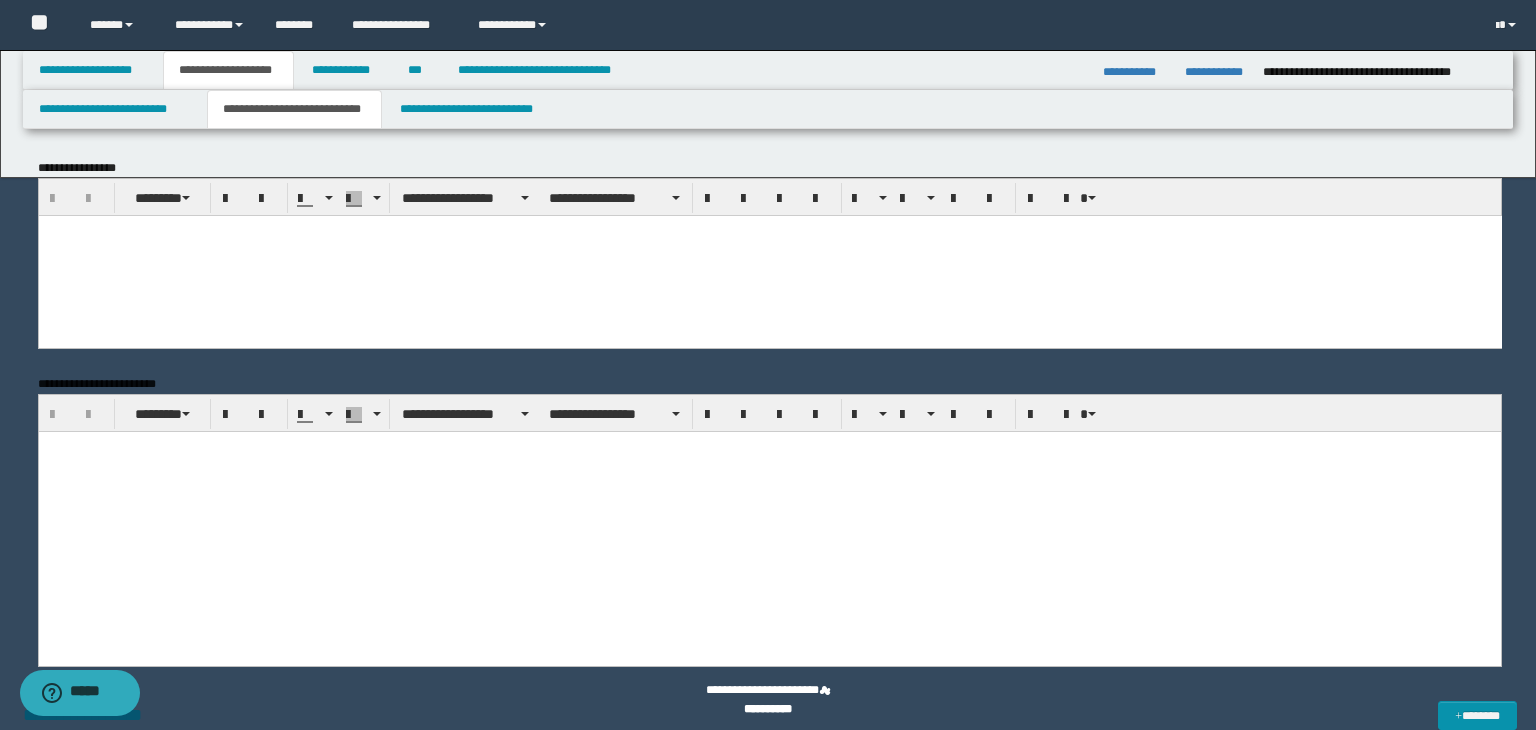 scroll, scrollTop: 0, scrollLeft: 0, axis: both 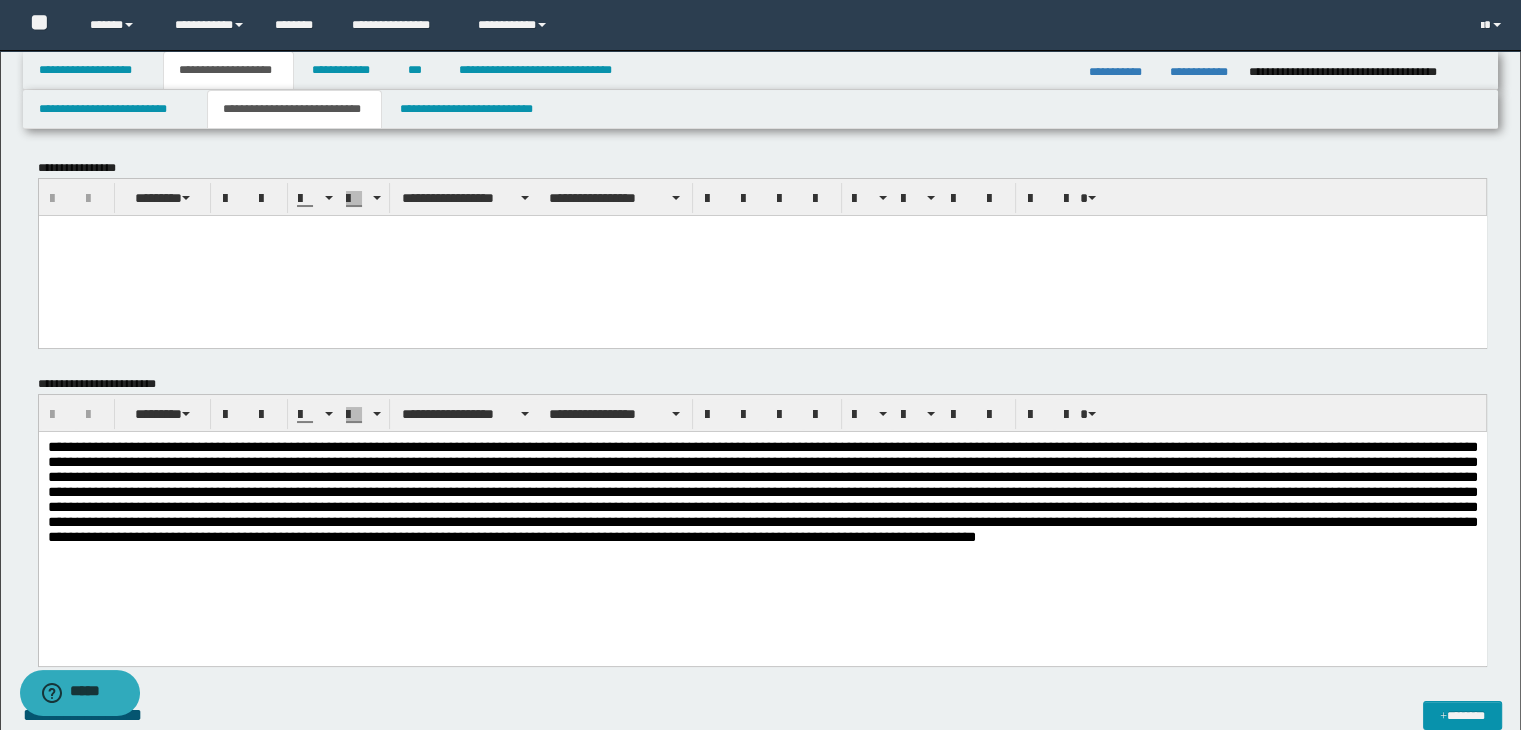 click at bounding box center [762, 255] 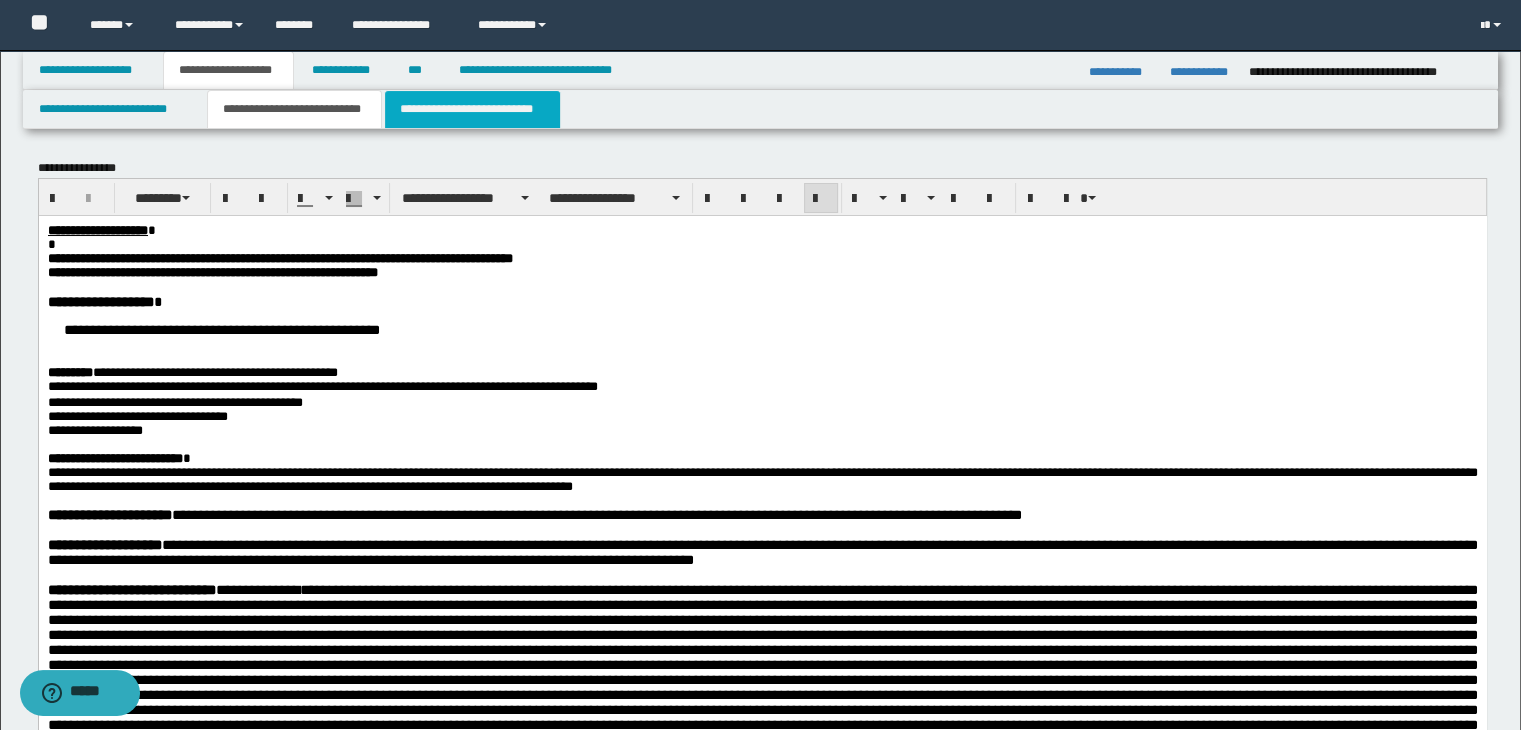 click on "**********" at bounding box center (472, 109) 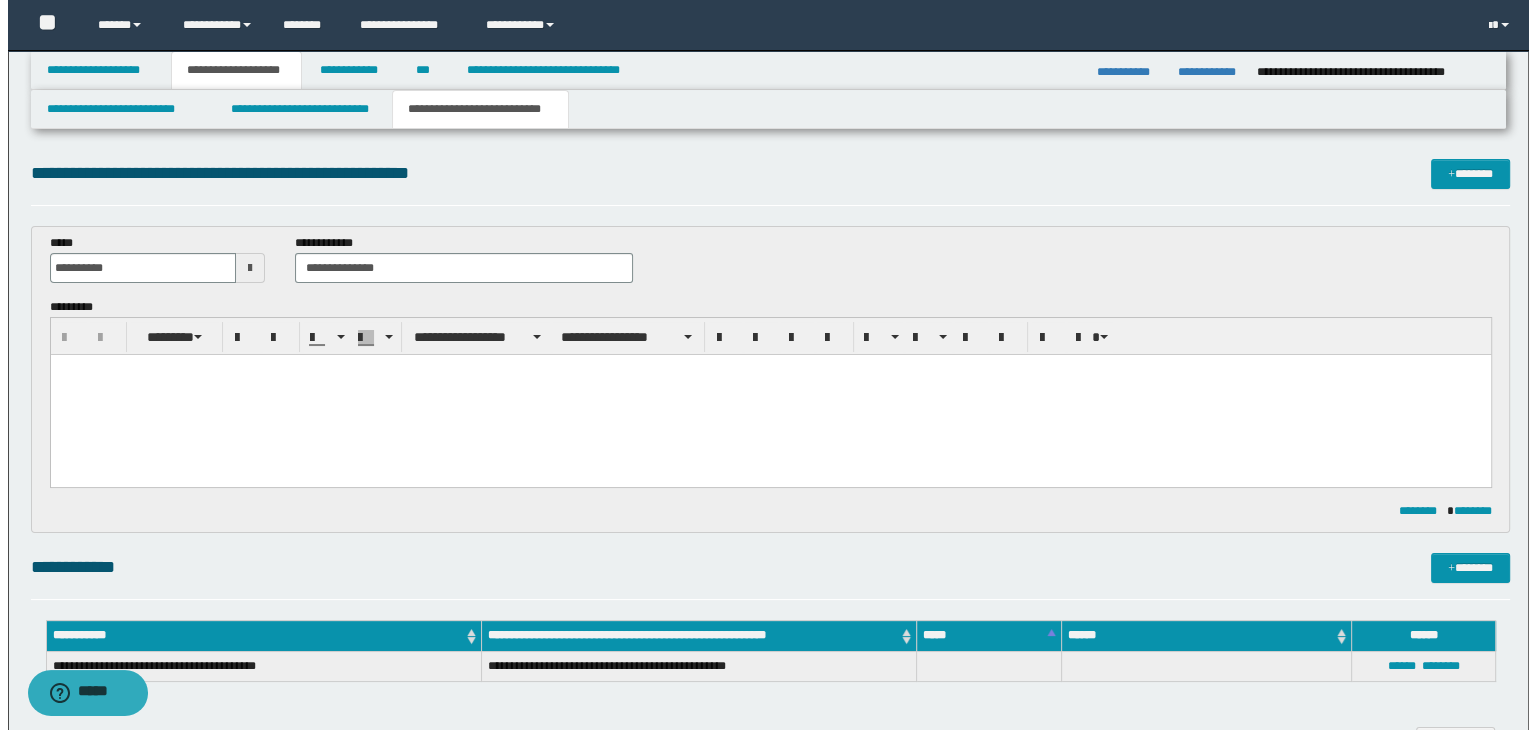 scroll, scrollTop: 0, scrollLeft: 0, axis: both 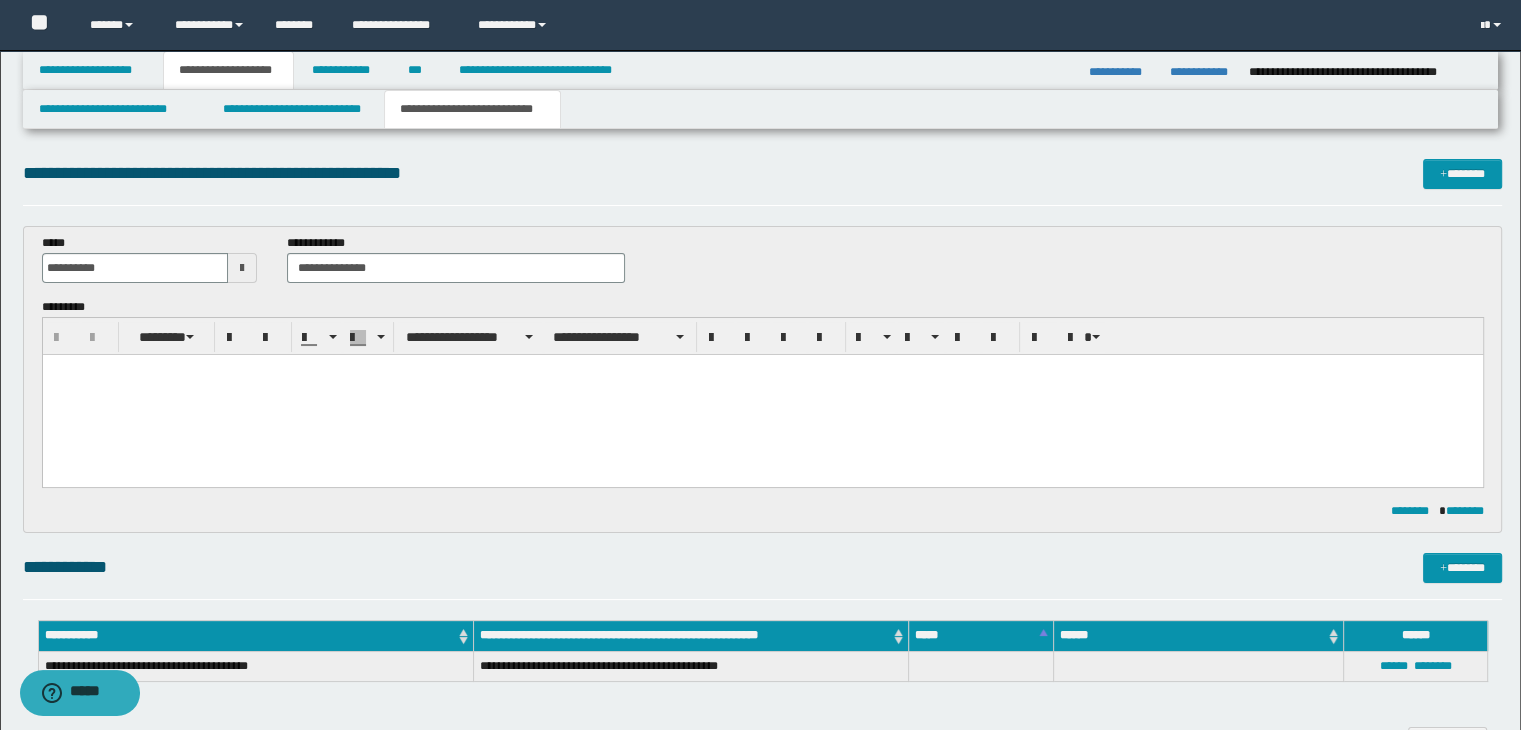 click at bounding box center (762, 394) 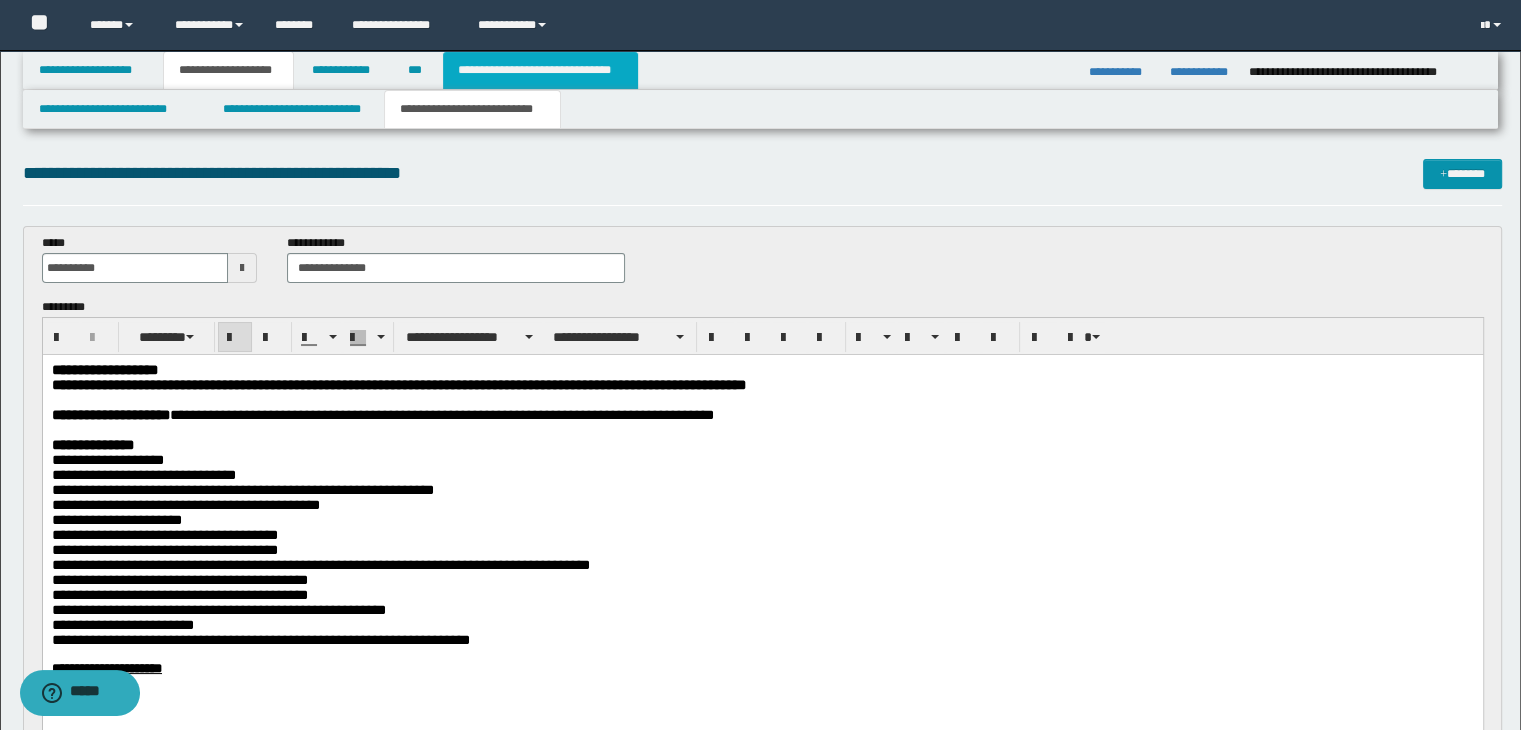 click on "**********" at bounding box center [540, 70] 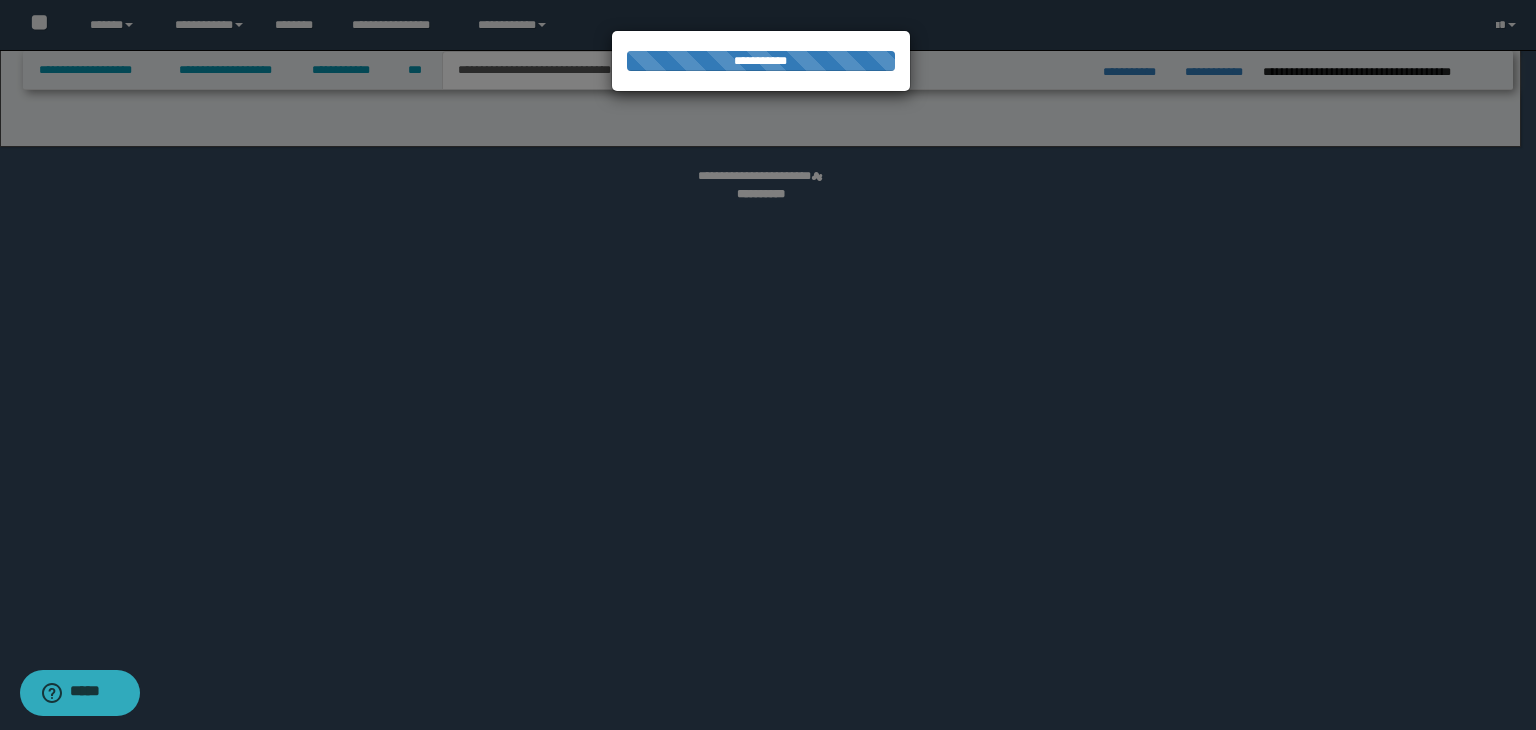 select on "*" 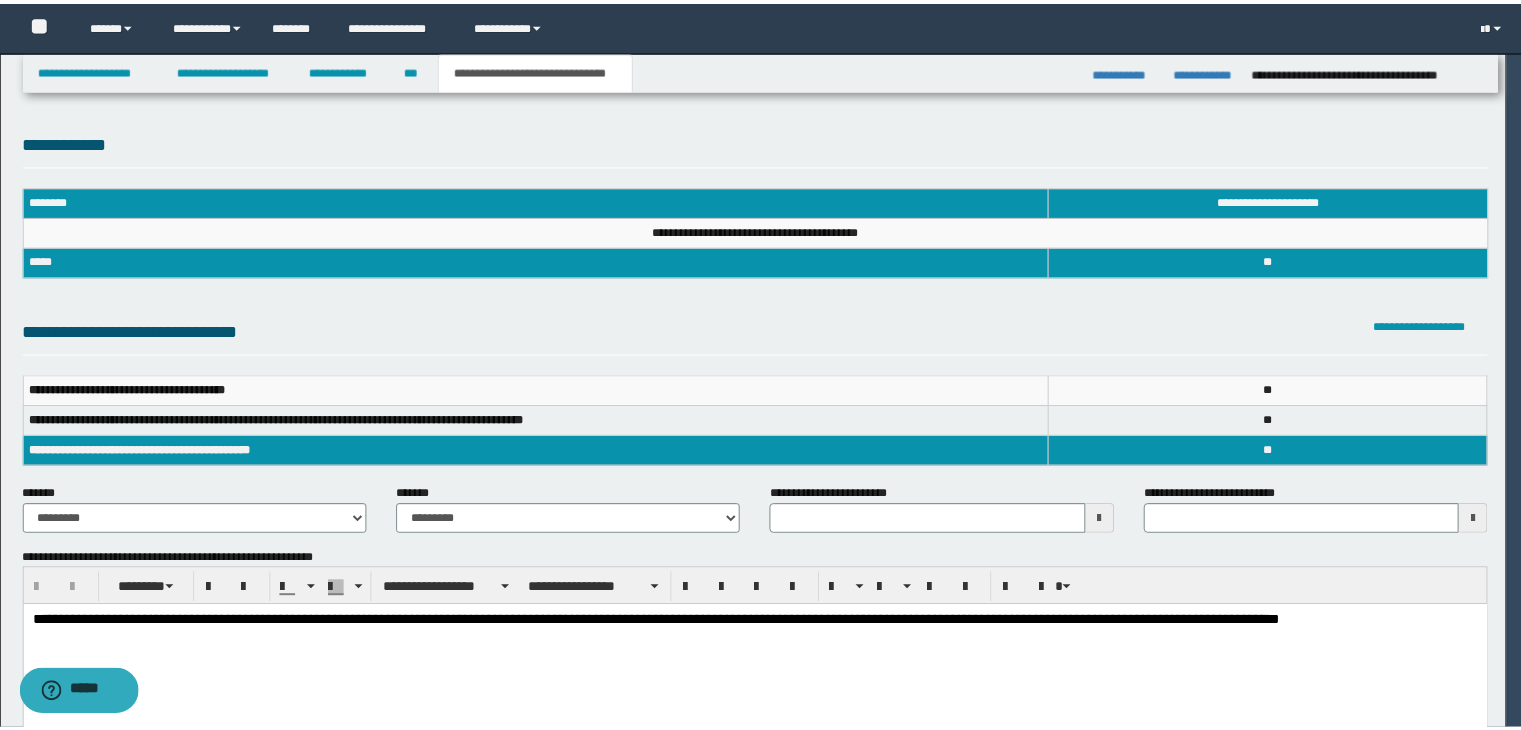 scroll, scrollTop: 0, scrollLeft: 0, axis: both 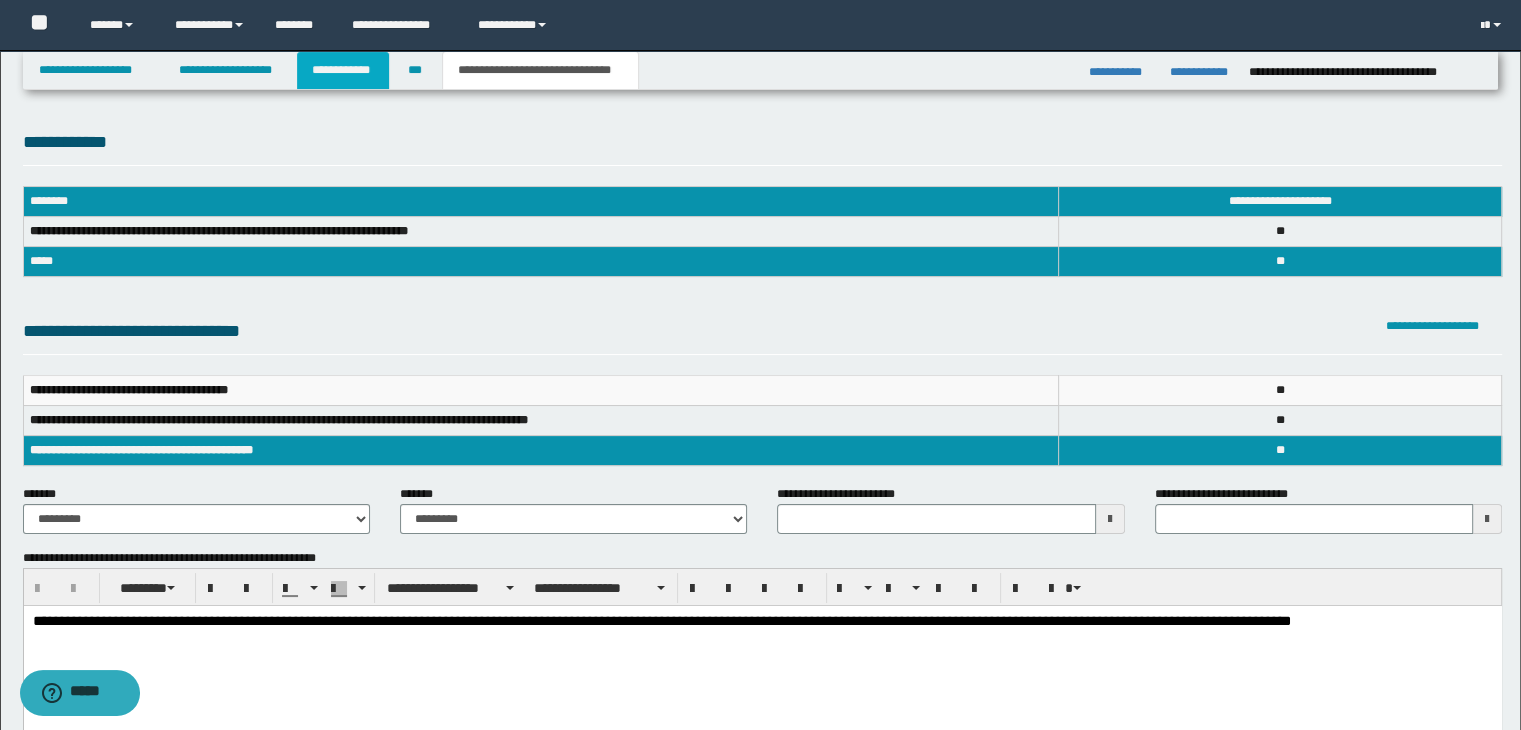 click on "**********" at bounding box center (343, 70) 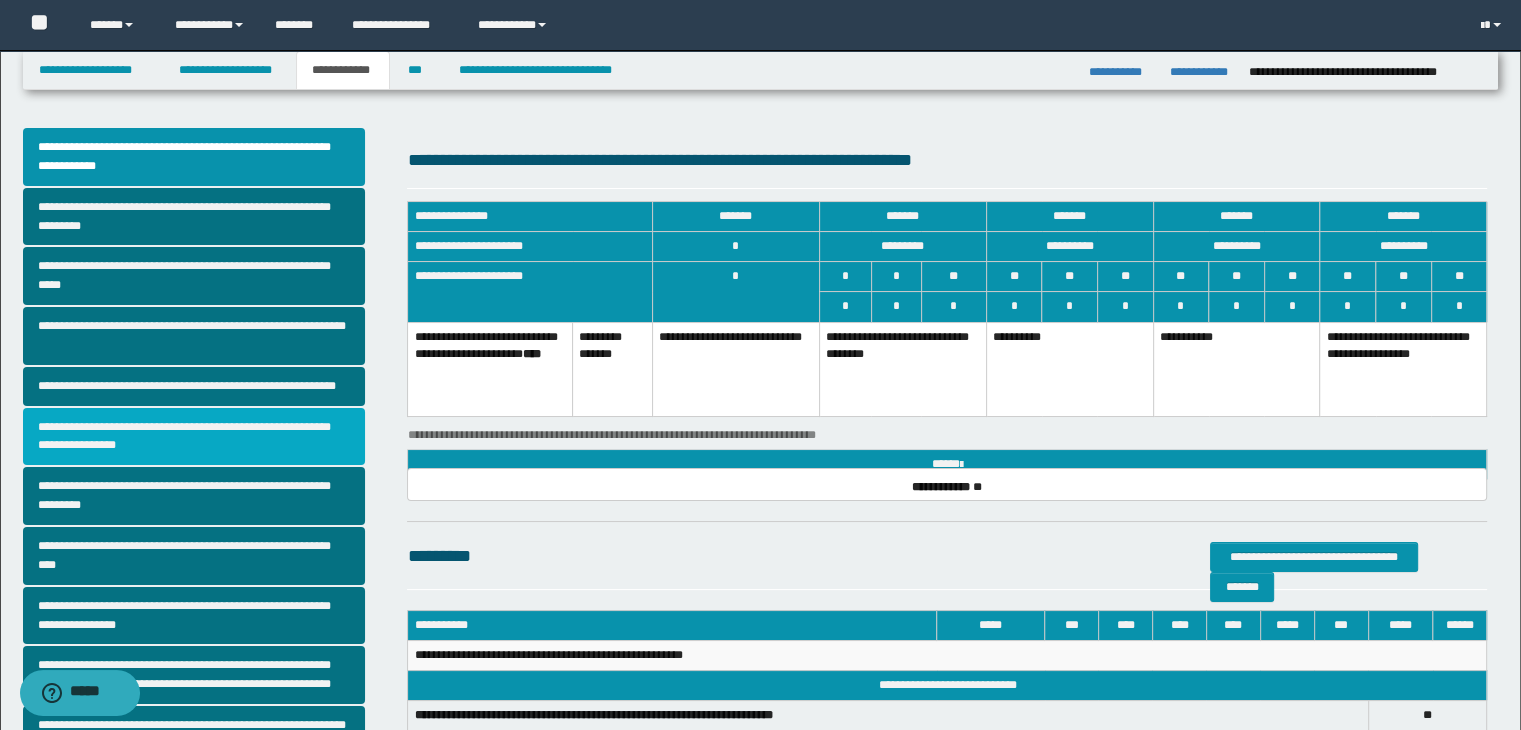 click on "**********" at bounding box center (194, 437) 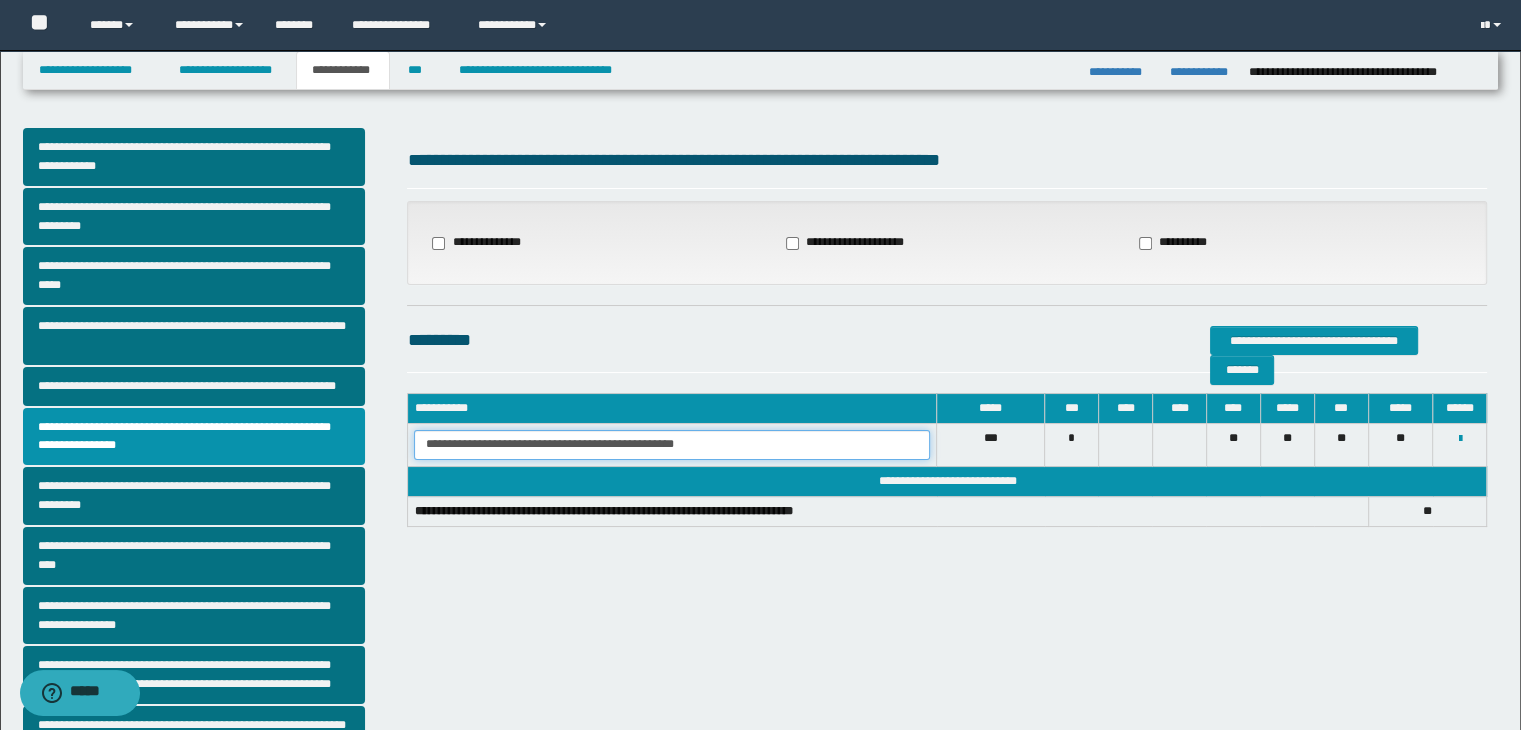drag, startPoint x: 422, startPoint y: 445, endPoint x: 725, endPoint y: 463, distance: 303.53418 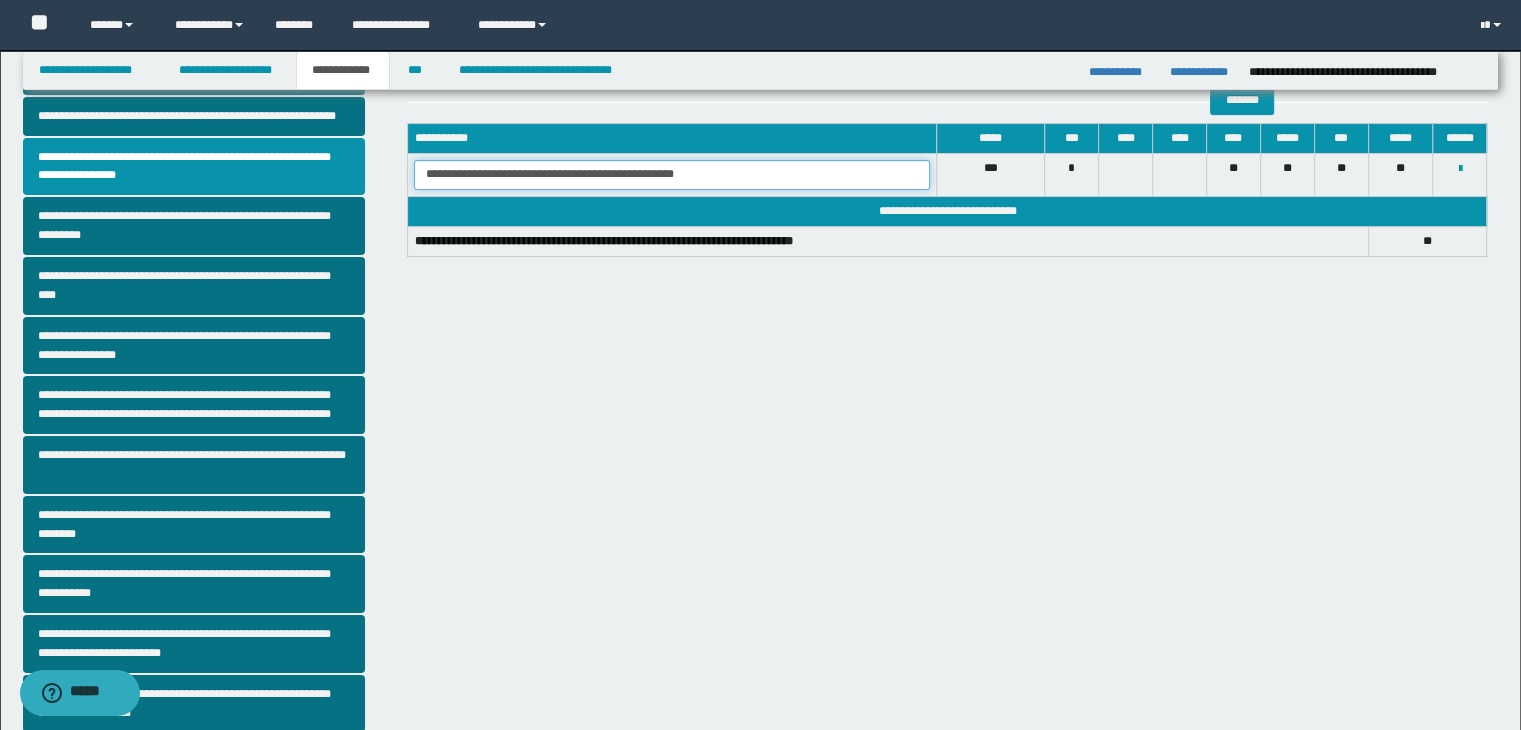 scroll, scrollTop: 381, scrollLeft: 0, axis: vertical 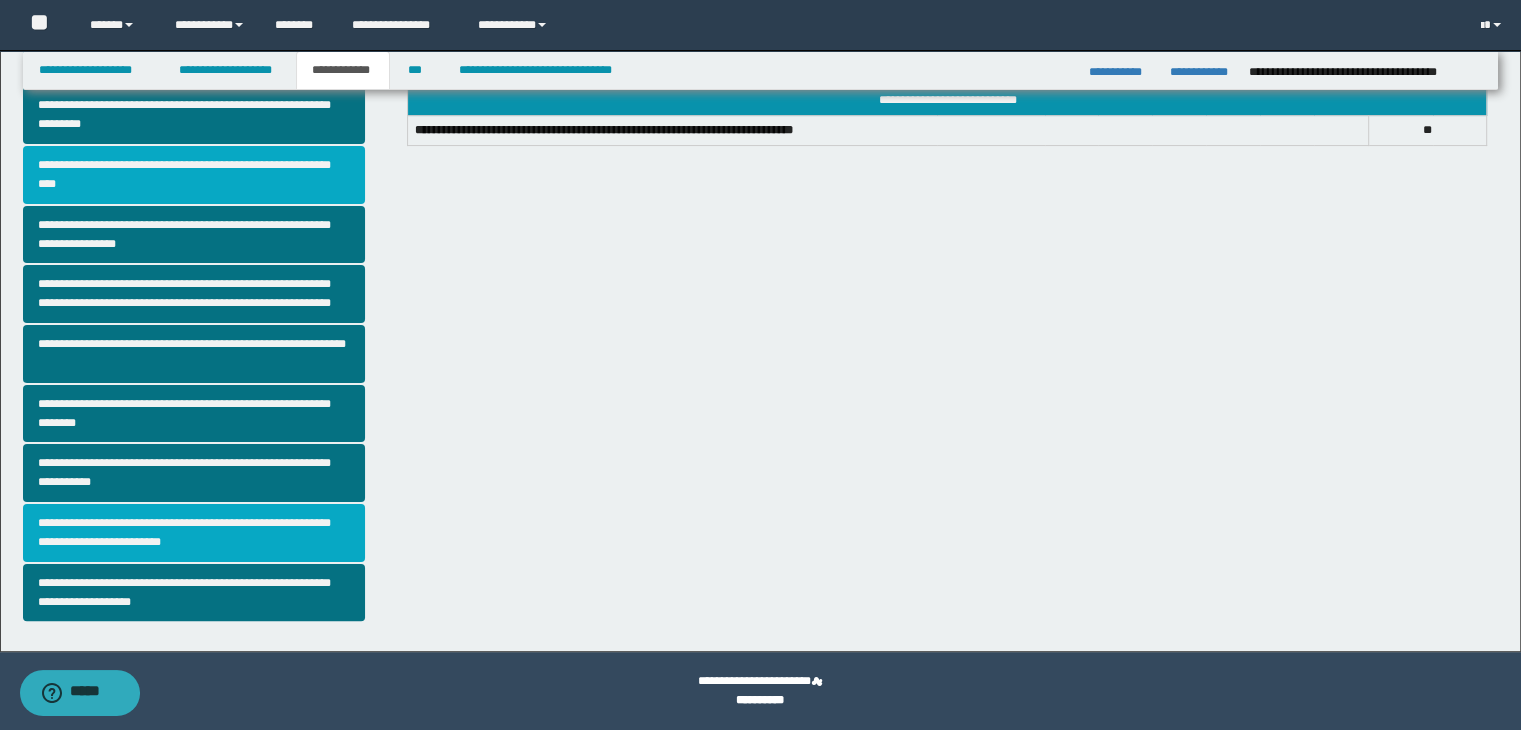 click on "**********" at bounding box center (194, 533) 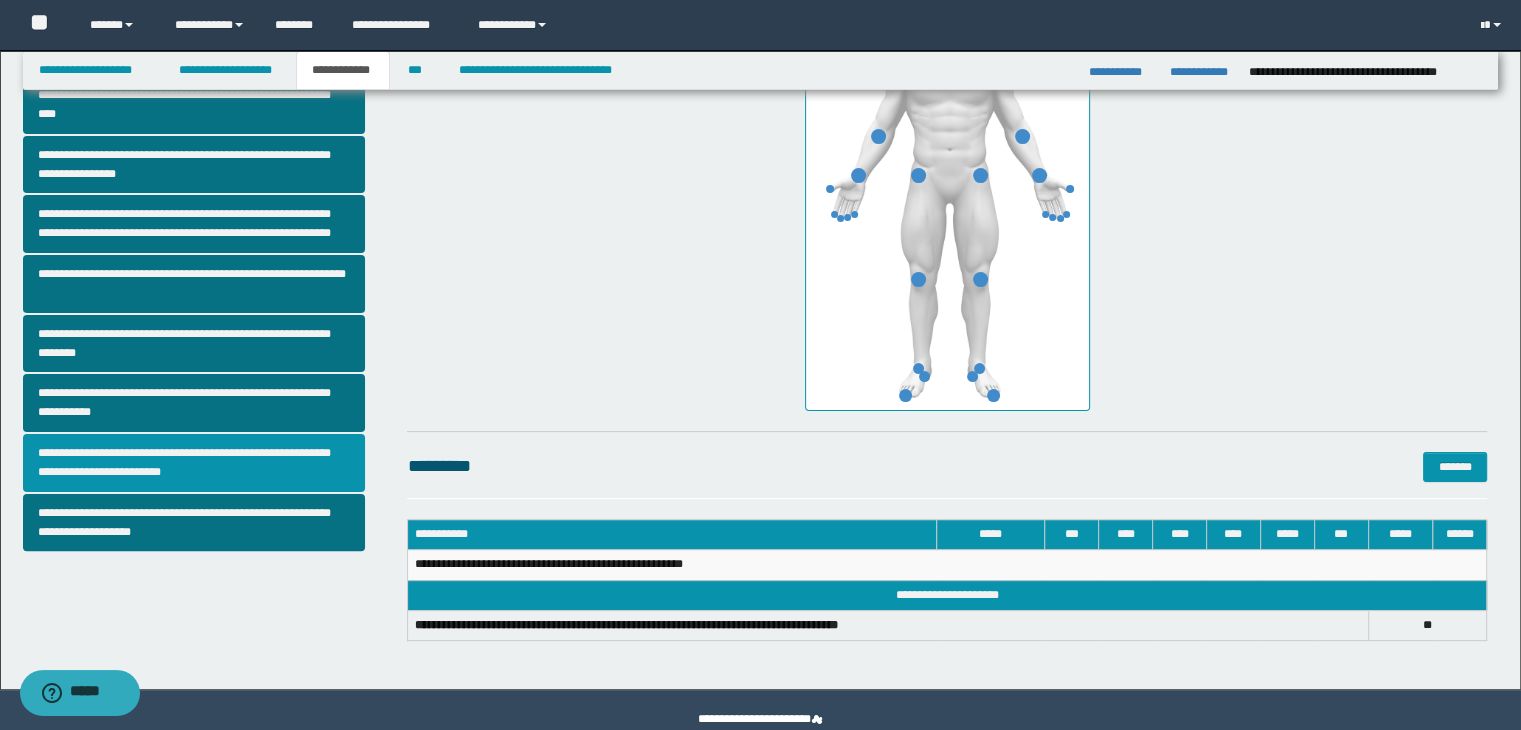 scroll, scrollTop: 454, scrollLeft: 0, axis: vertical 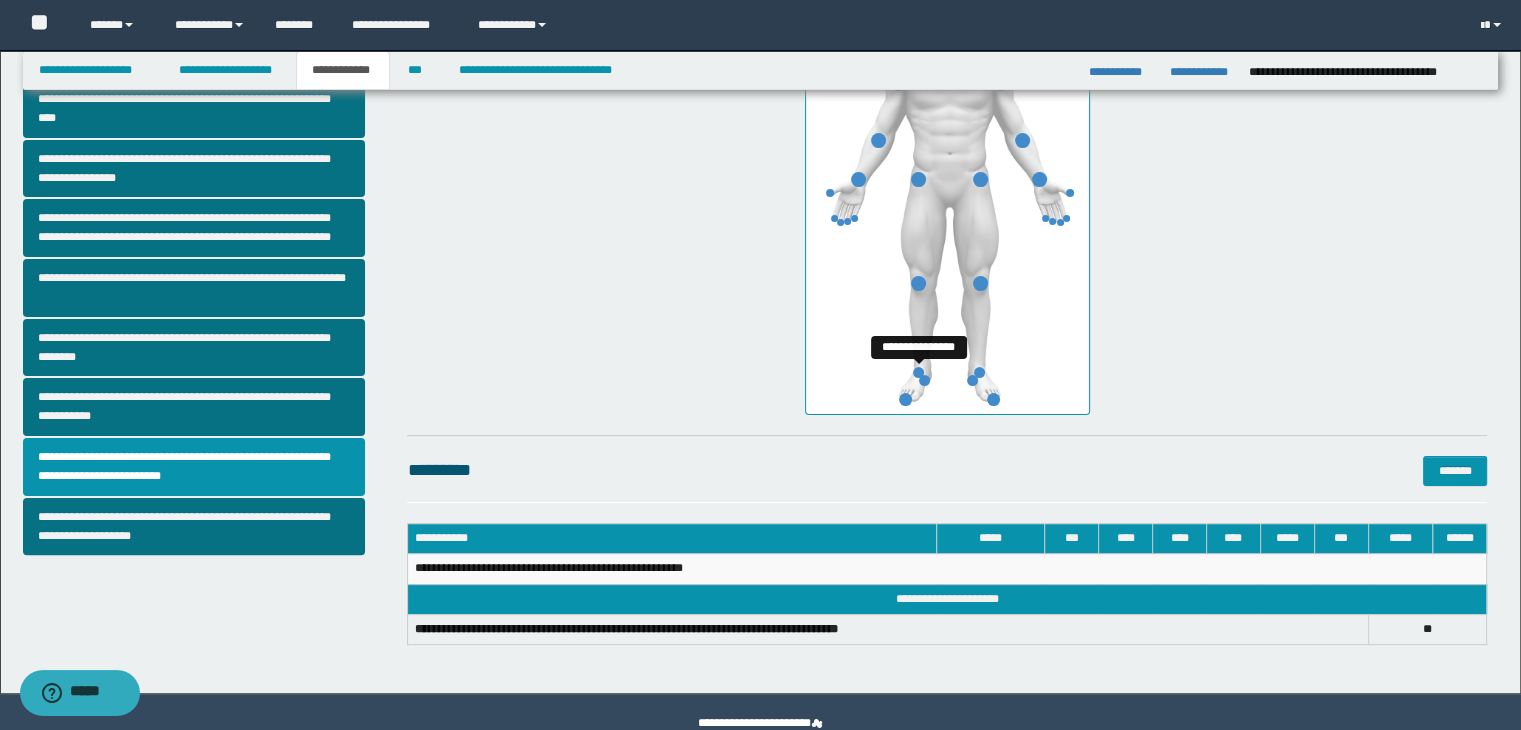 click at bounding box center [918, 372] 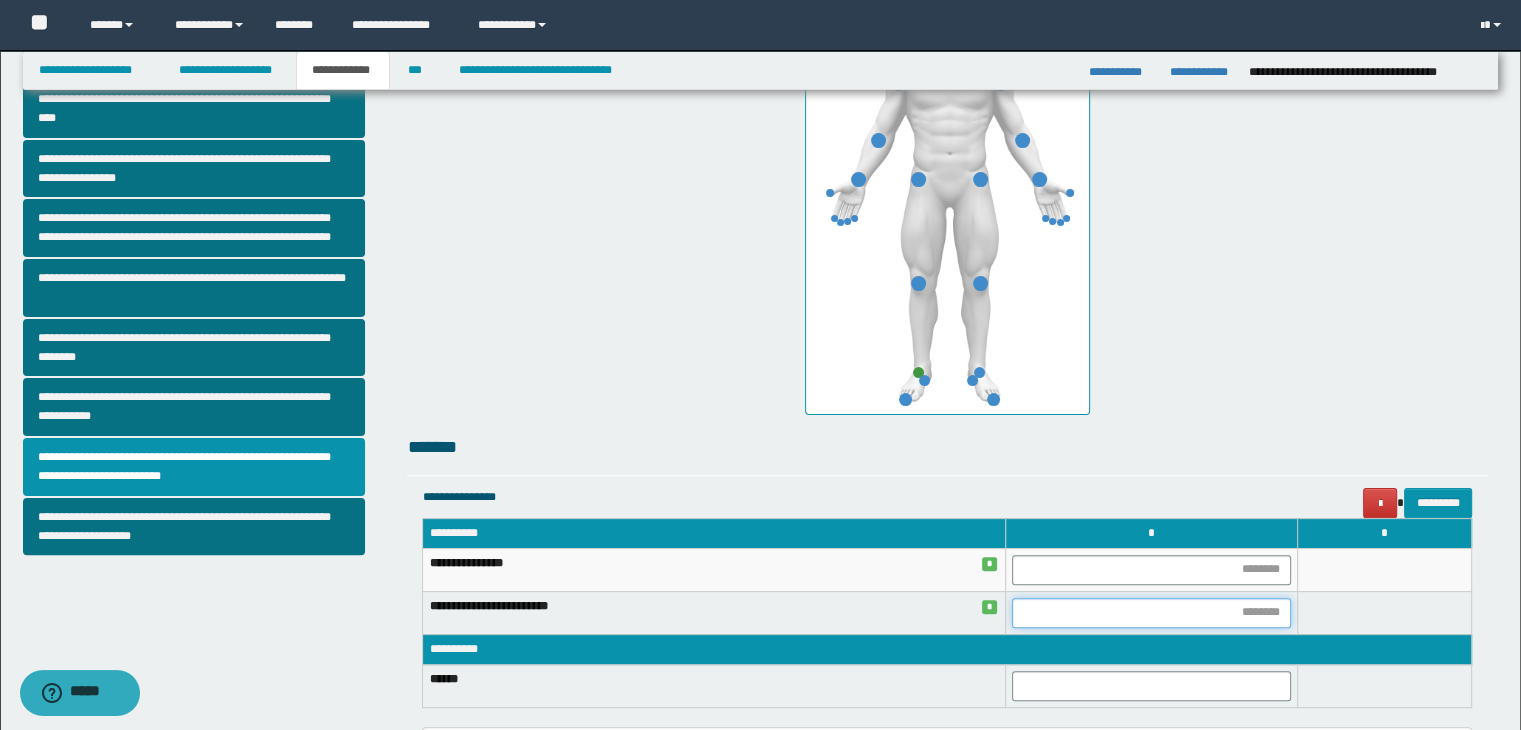 click at bounding box center (1151, 613) 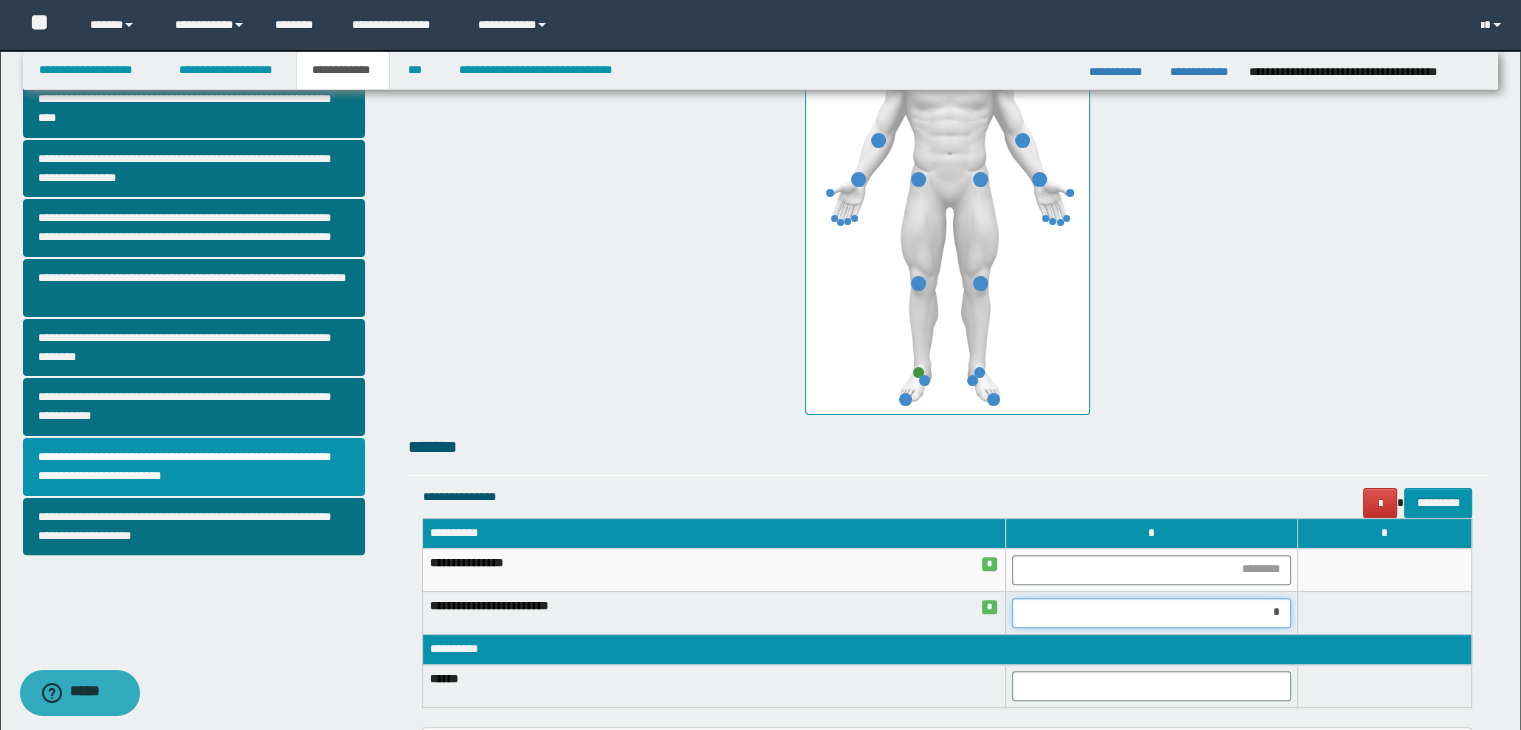 type on "**" 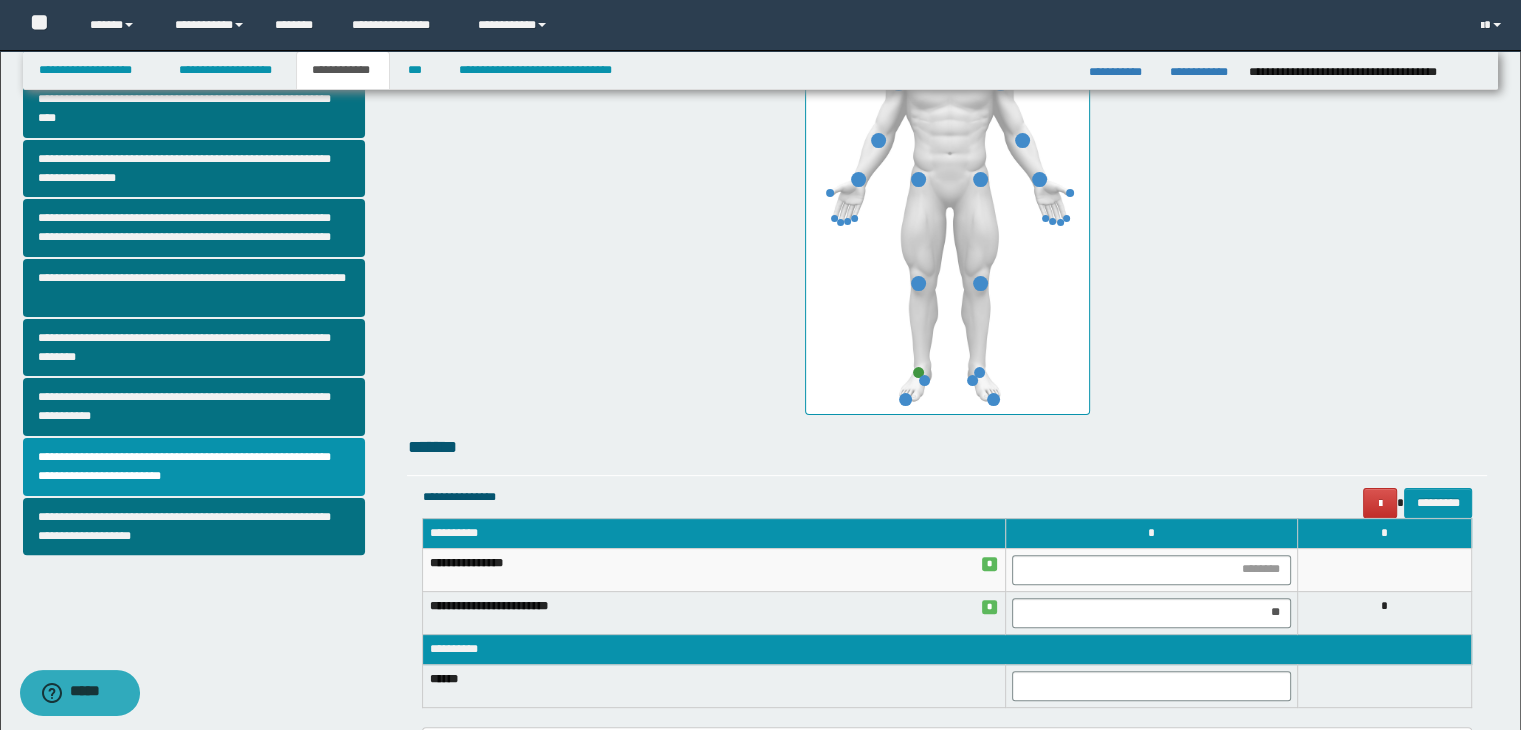 click on "*" at bounding box center [1384, 612] 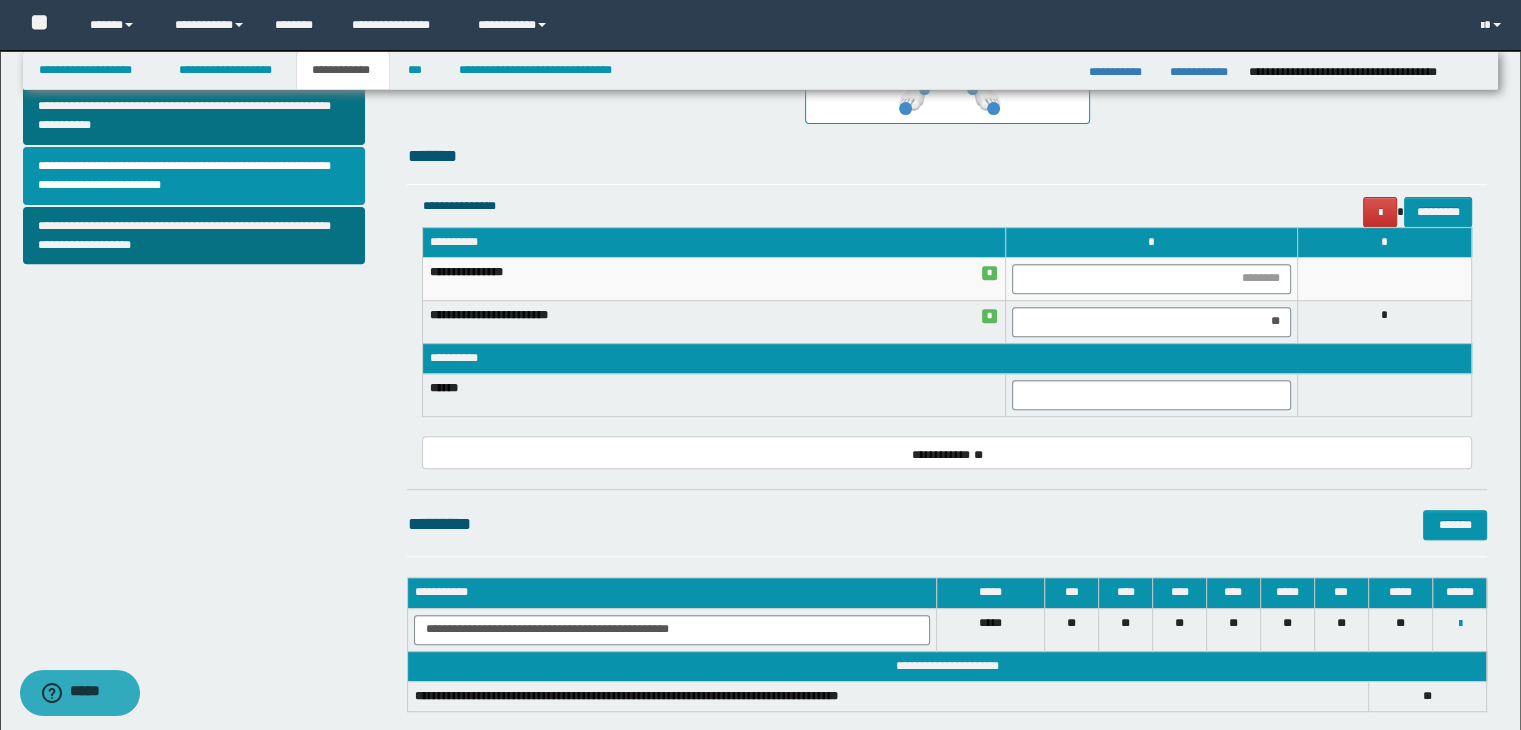 scroll, scrollTop: 847, scrollLeft: 0, axis: vertical 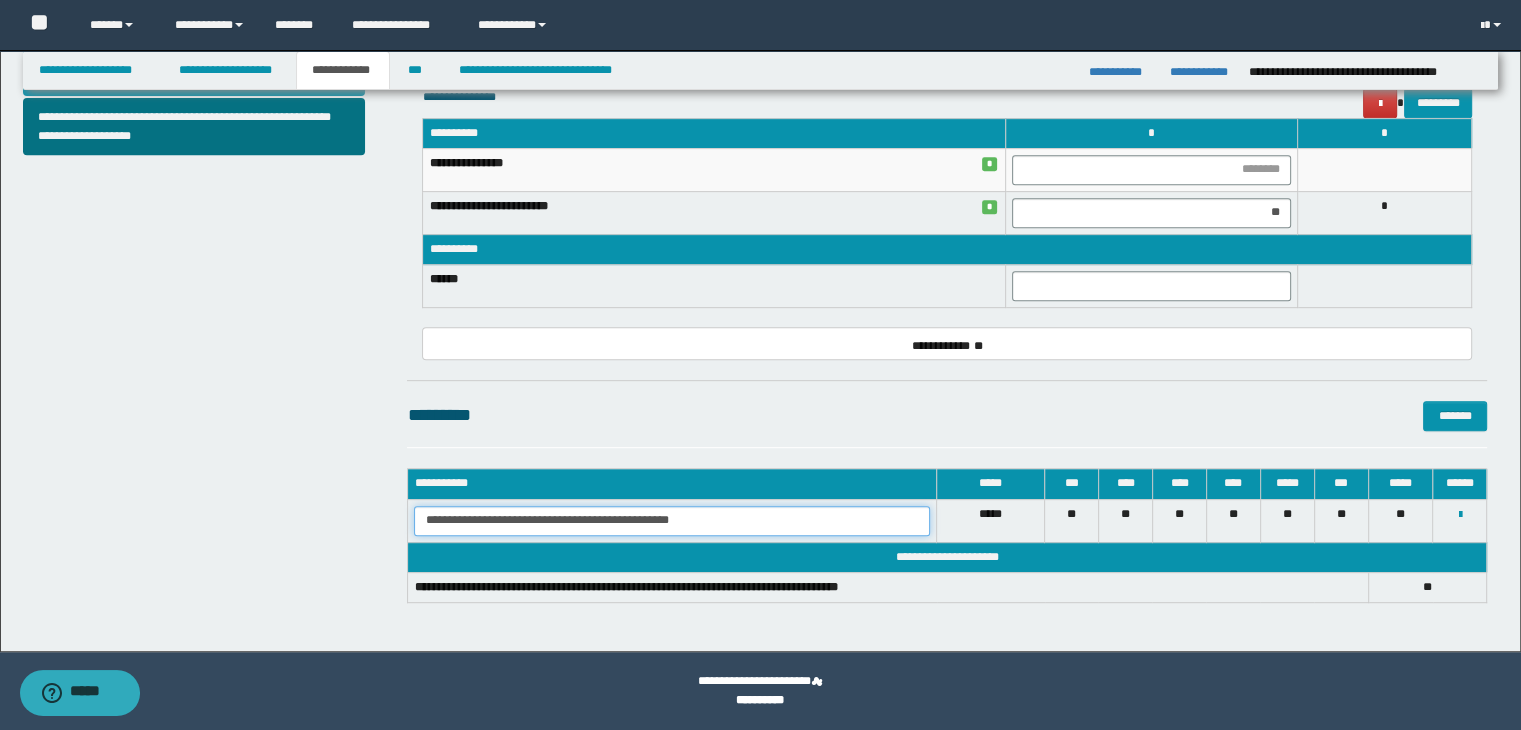 drag, startPoint x: 424, startPoint y: 514, endPoint x: 737, endPoint y: 530, distance: 313.4087 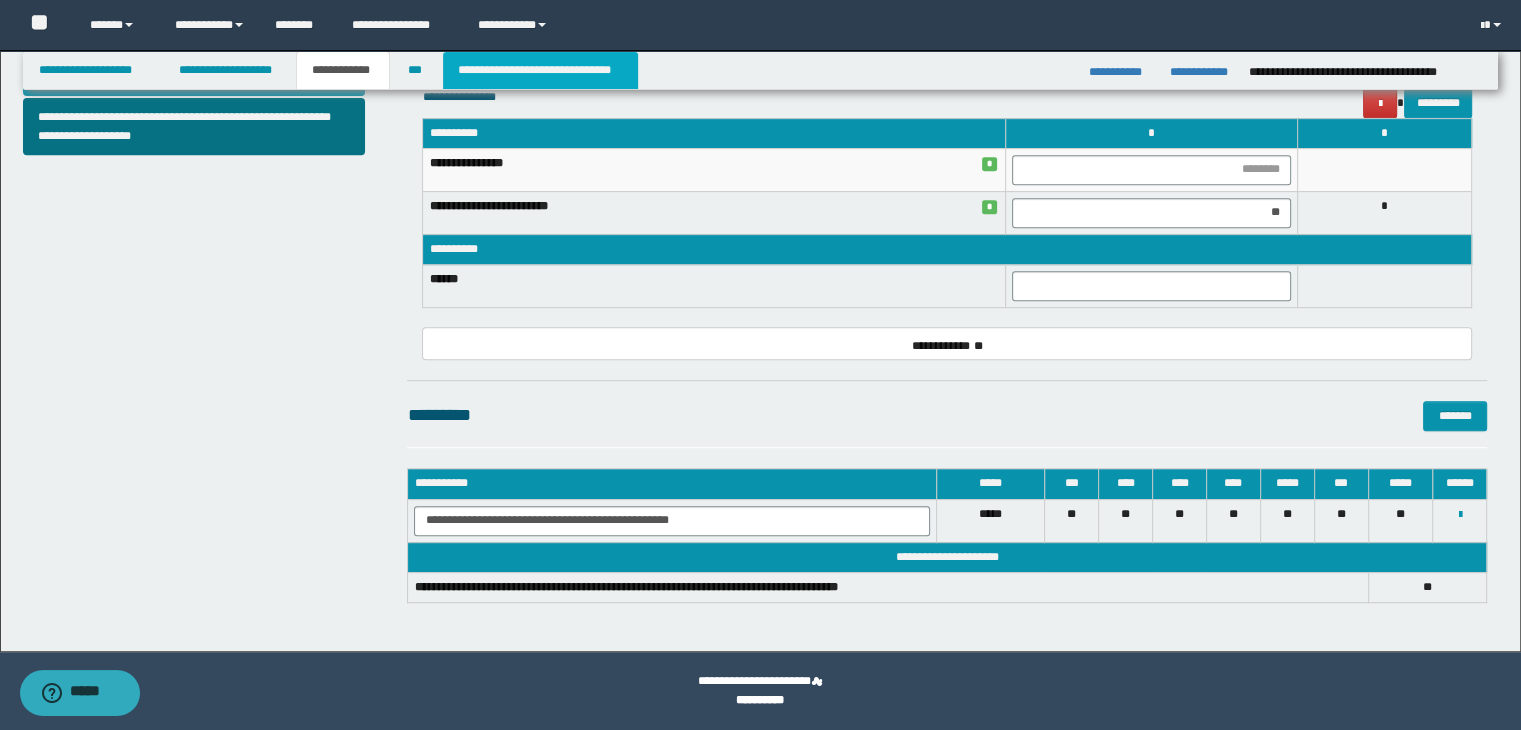 click on "**********" at bounding box center (540, 70) 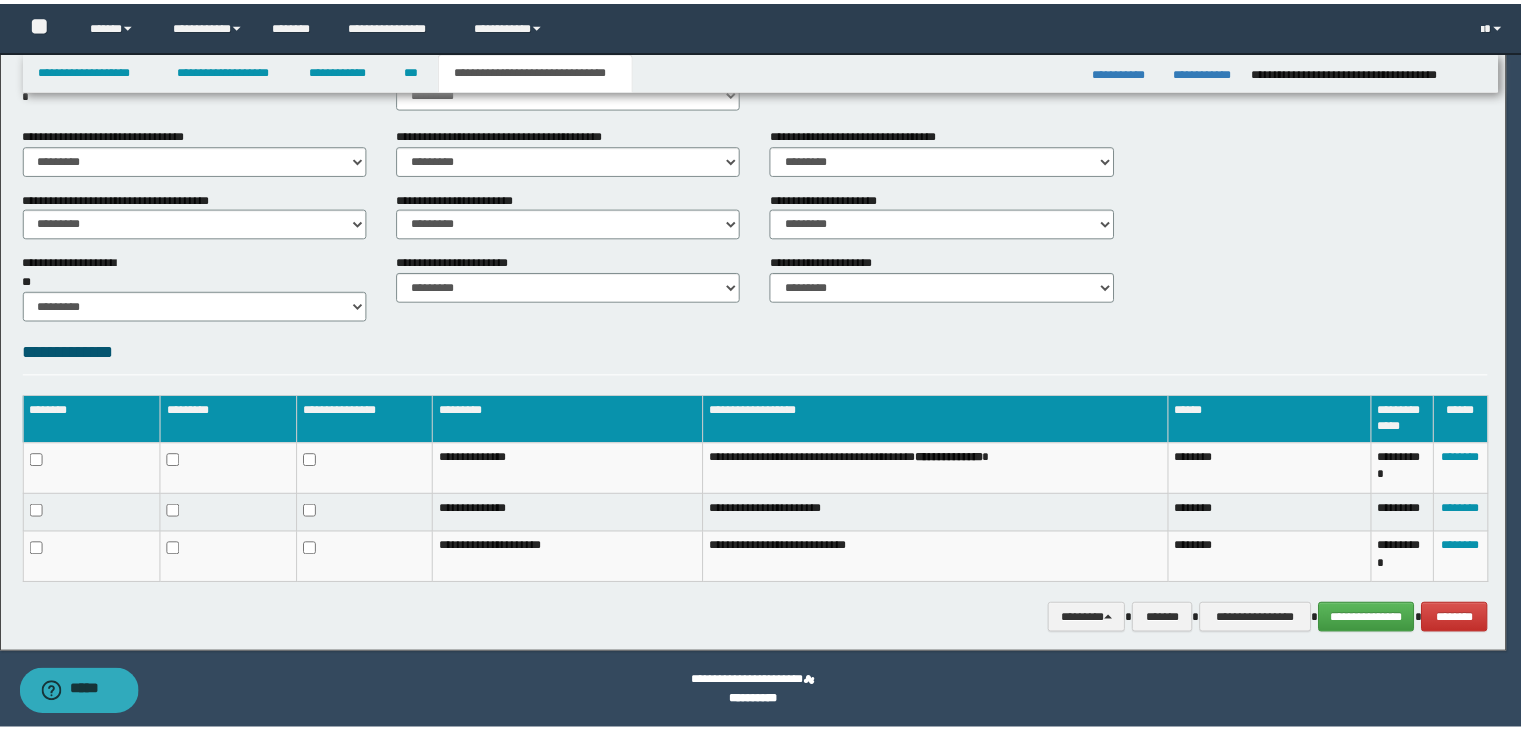 scroll, scrollTop: 682, scrollLeft: 0, axis: vertical 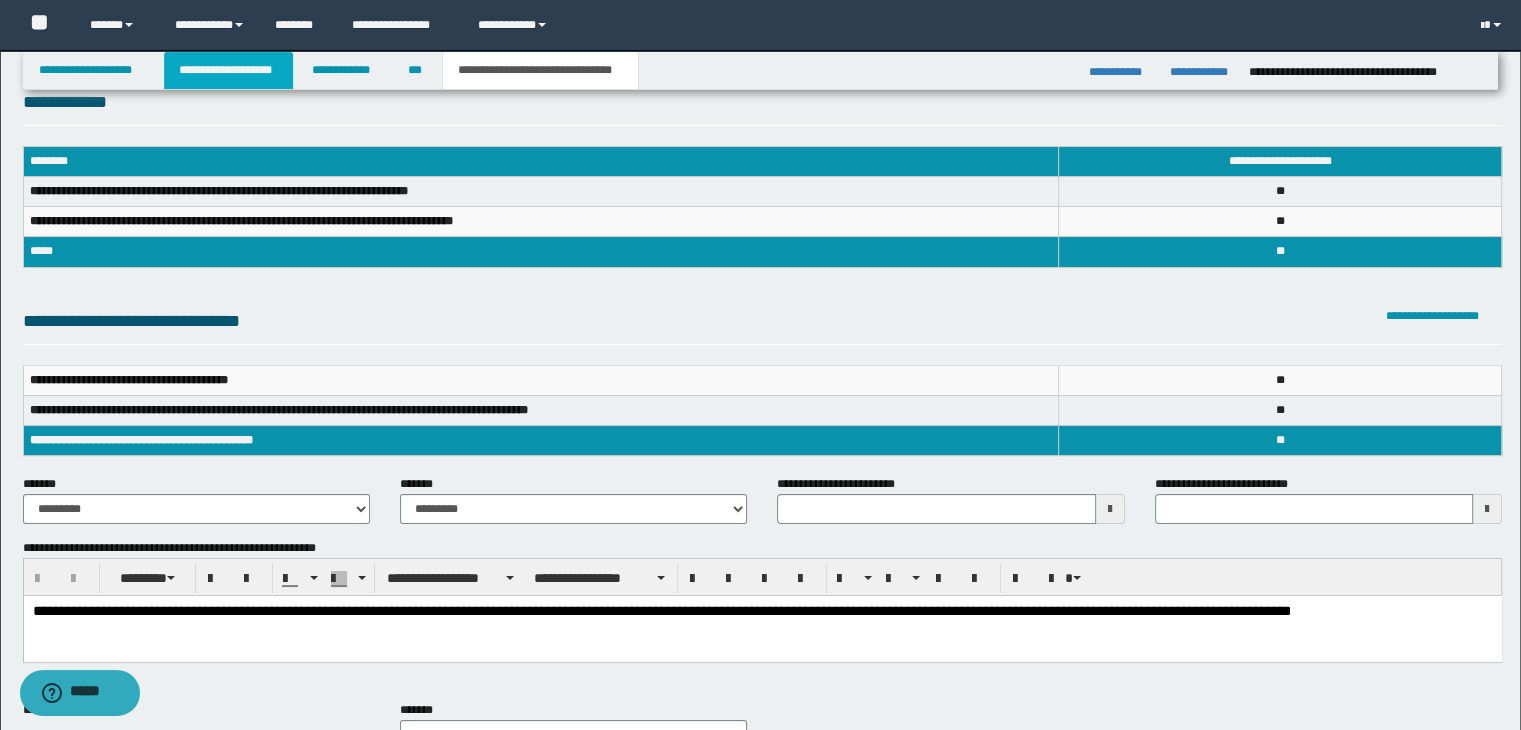 click on "**********" at bounding box center [228, 70] 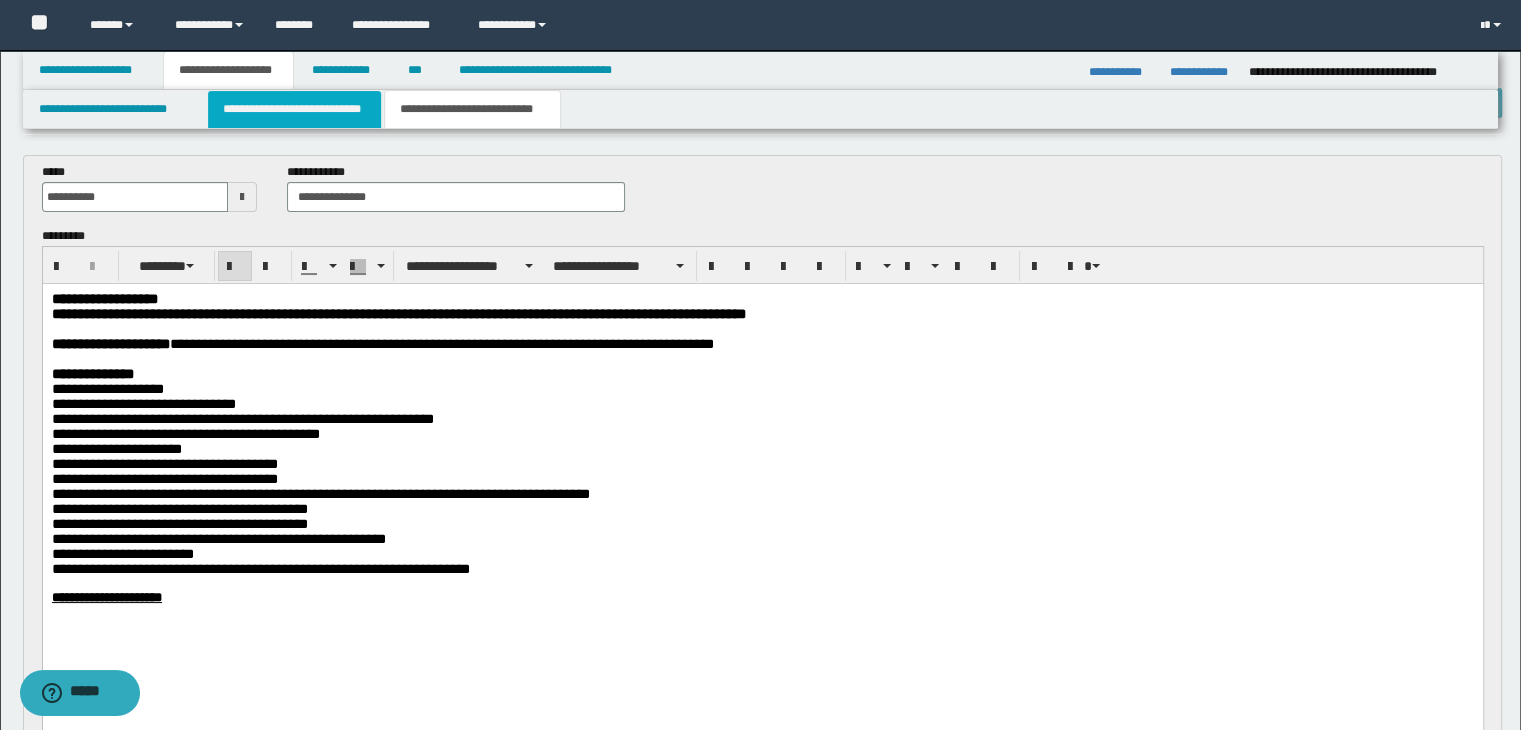 click on "**********" at bounding box center [294, 109] 